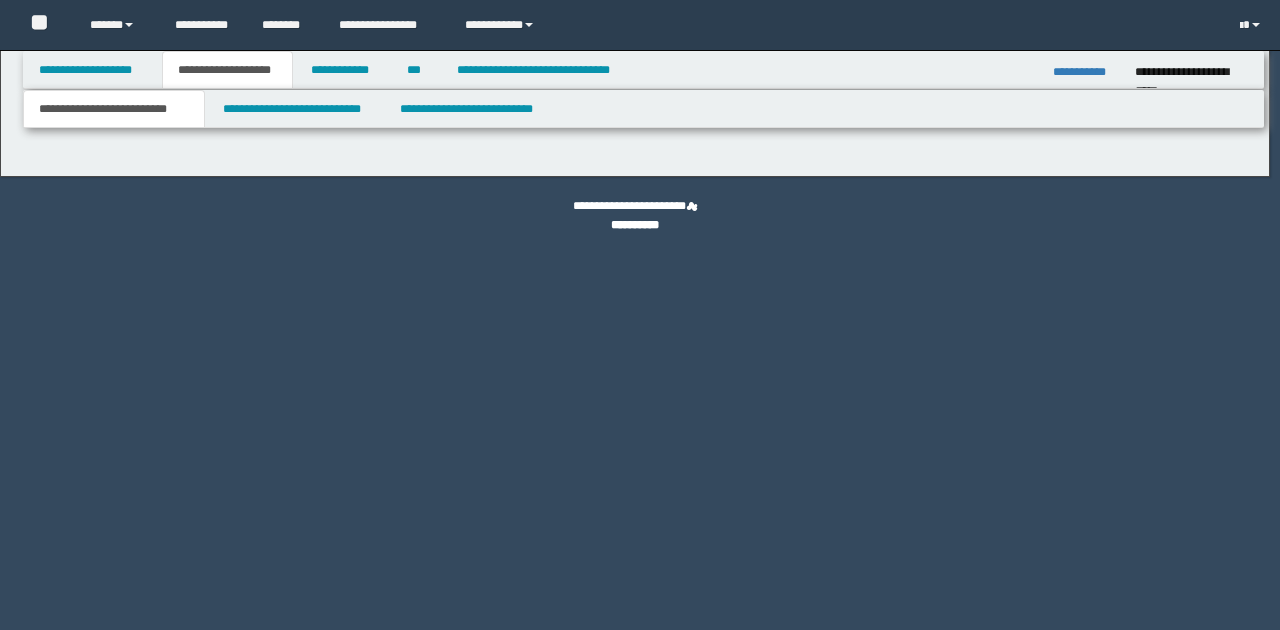 scroll, scrollTop: 0, scrollLeft: 0, axis: both 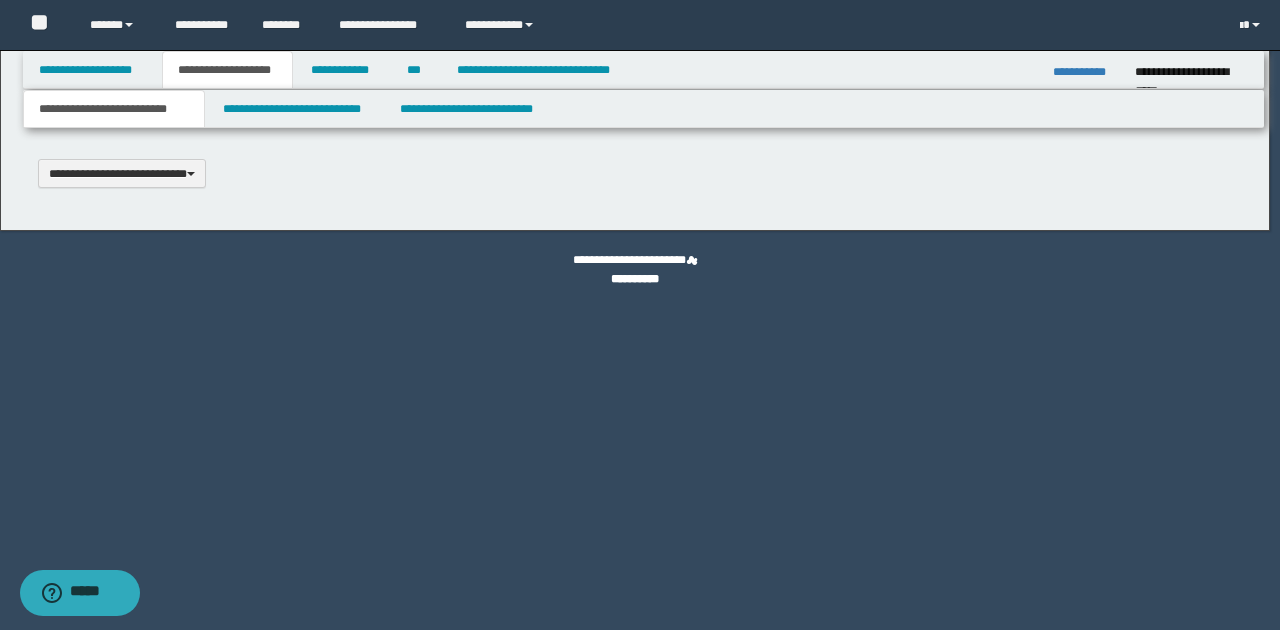 type 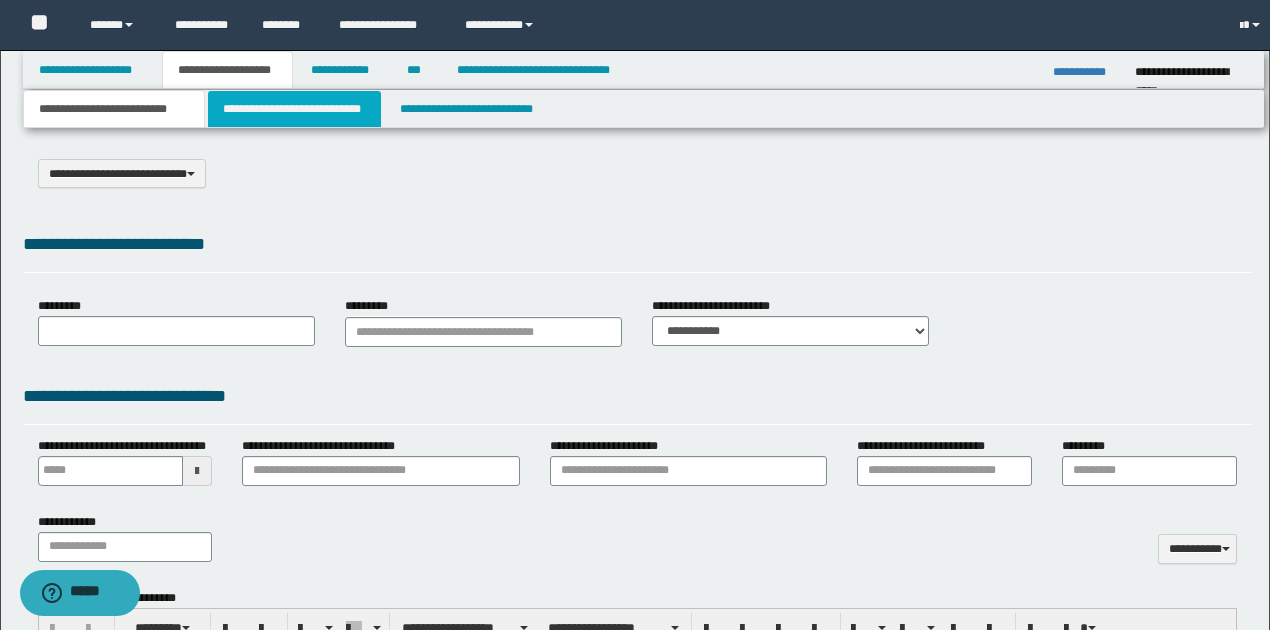 select on "*" 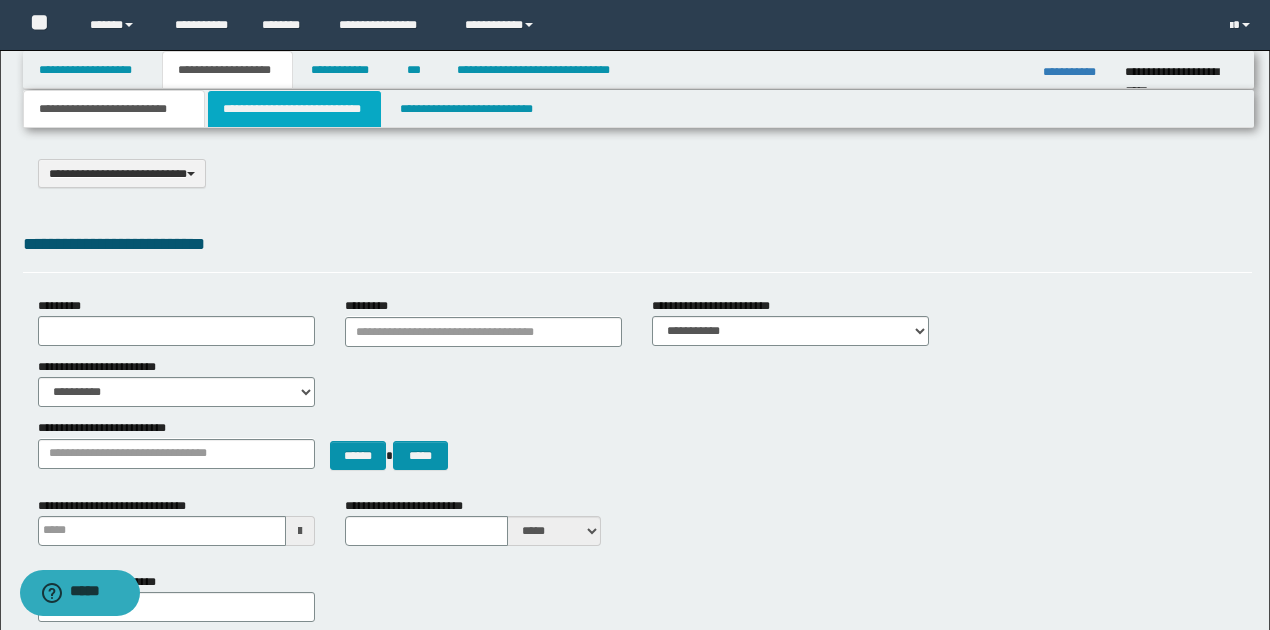 click on "**********" at bounding box center [294, 109] 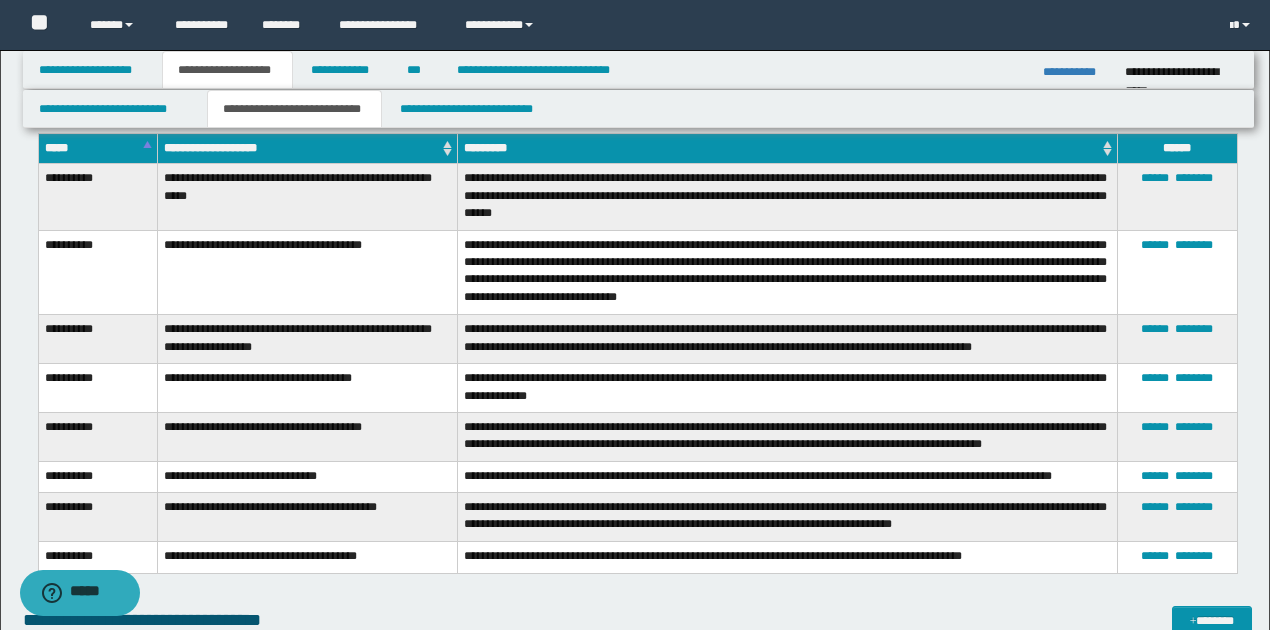 scroll, scrollTop: 4266, scrollLeft: 0, axis: vertical 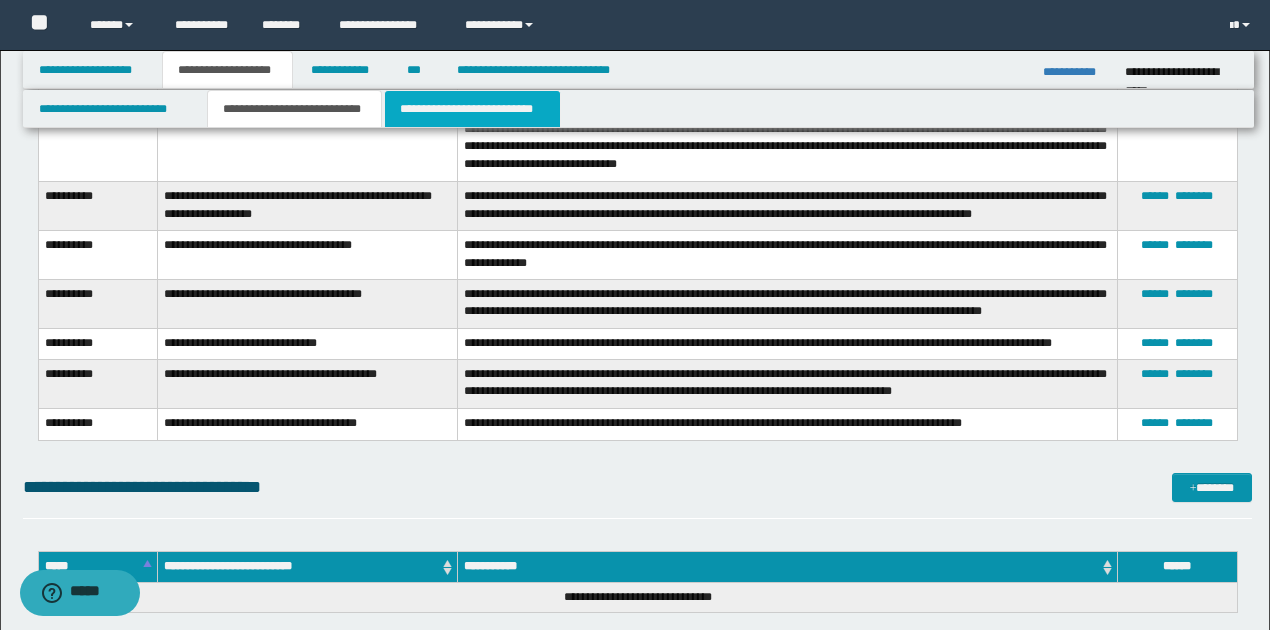 click on "**********" at bounding box center (472, 109) 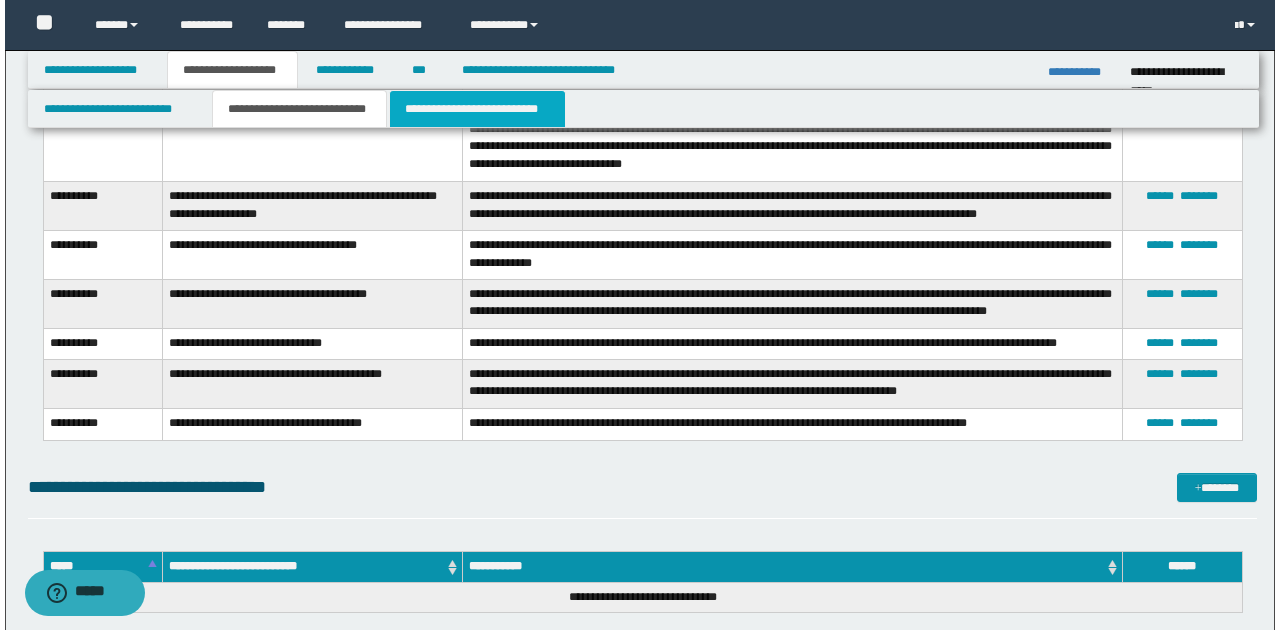 scroll, scrollTop: 0, scrollLeft: 0, axis: both 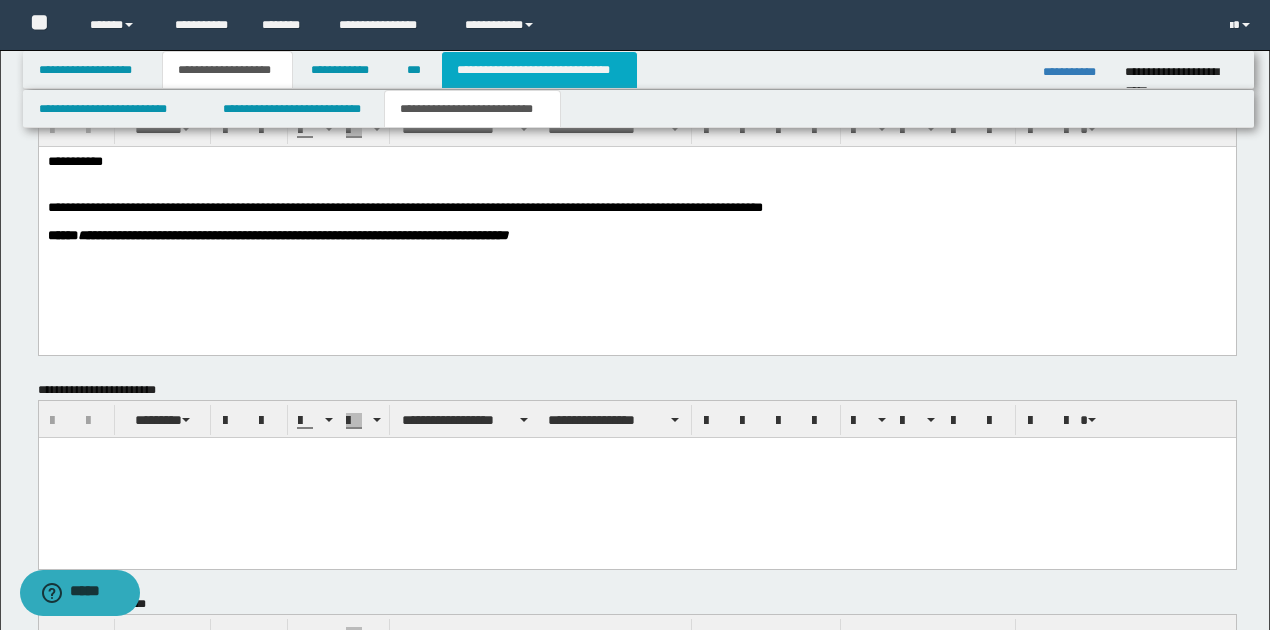 click on "**********" at bounding box center (539, 70) 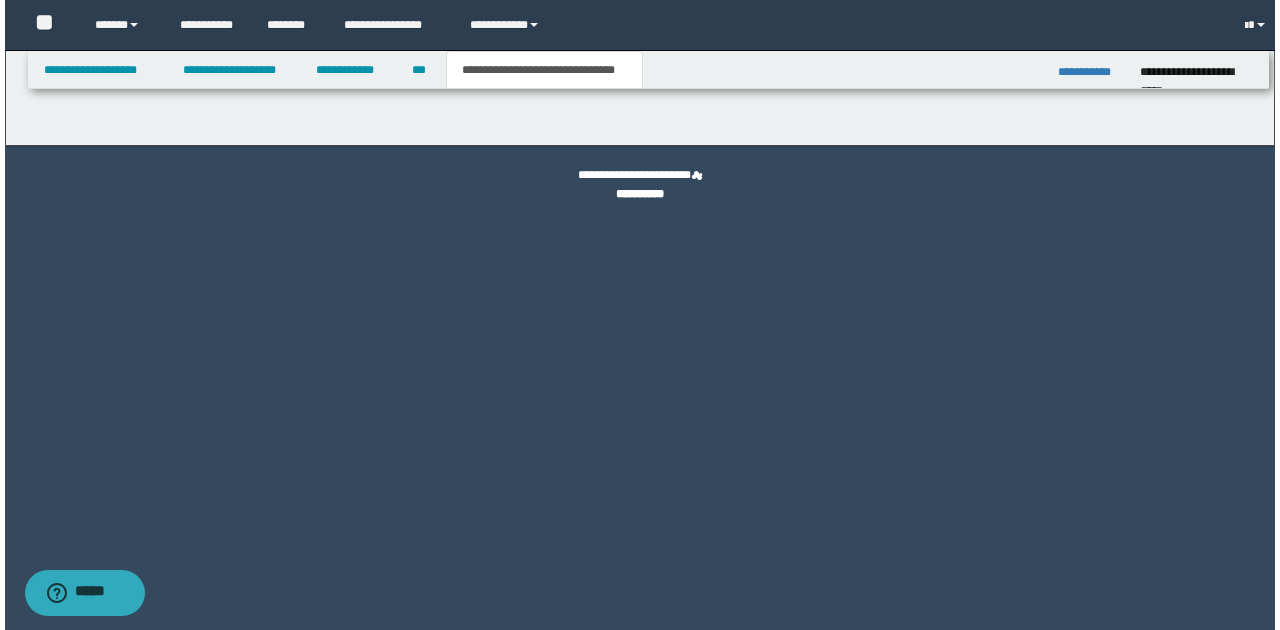 scroll, scrollTop: 0, scrollLeft: 0, axis: both 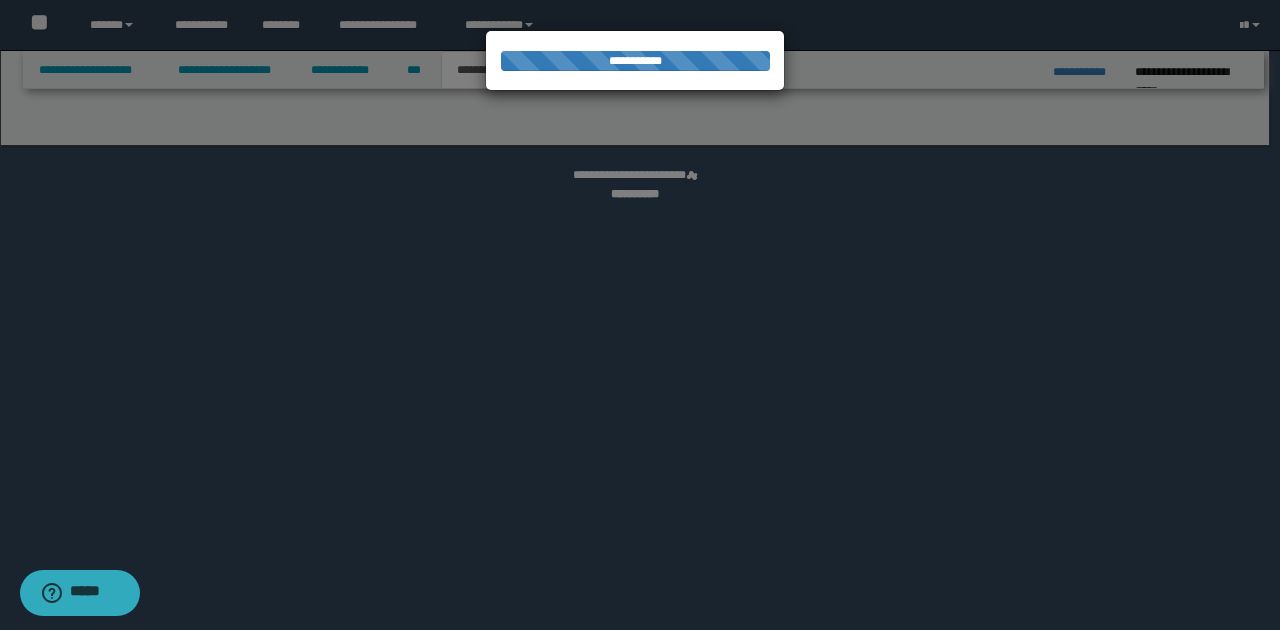 select on "*" 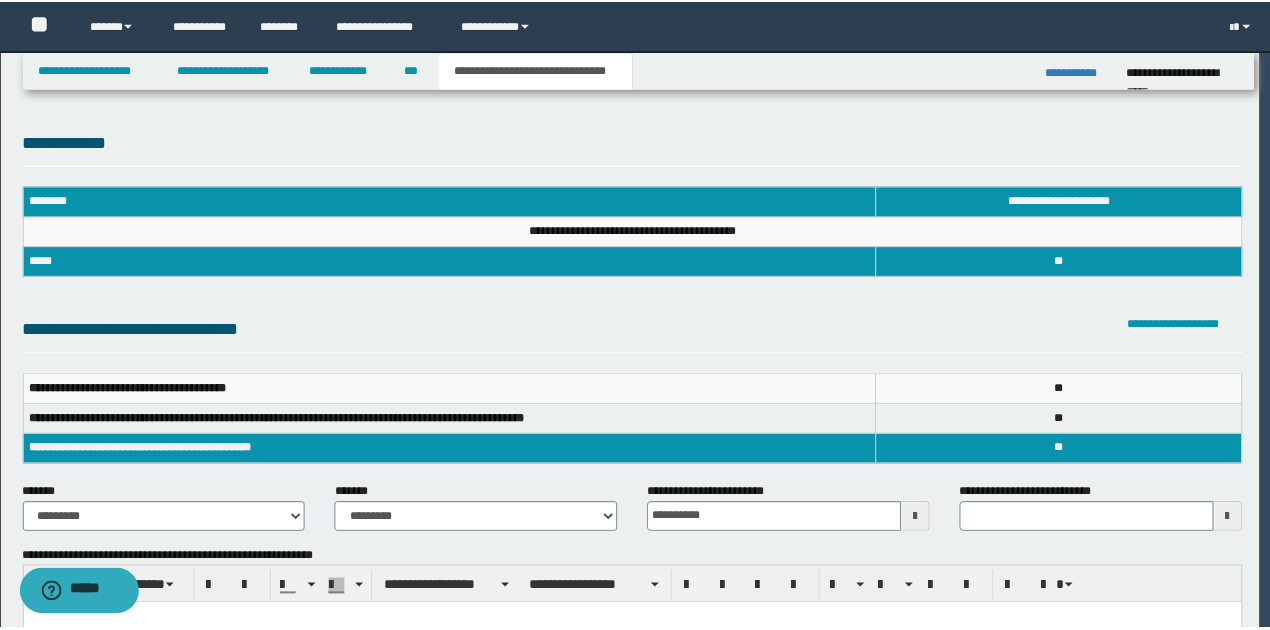scroll, scrollTop: 0, scrollLeft: 0, axis: both 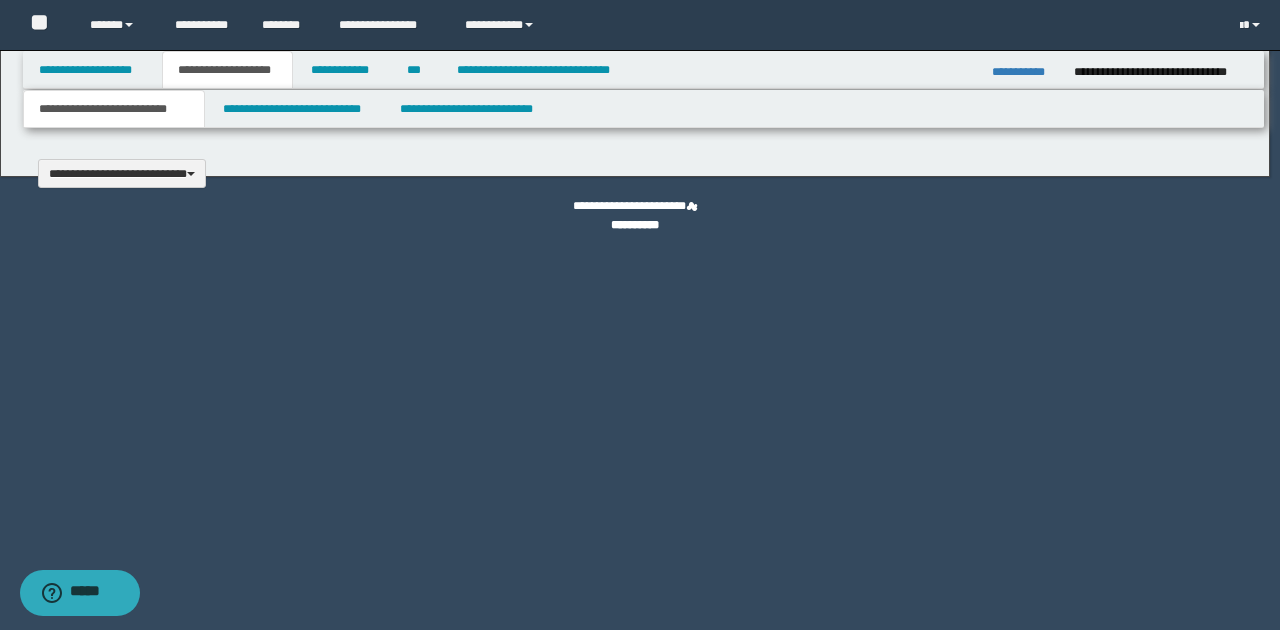 type 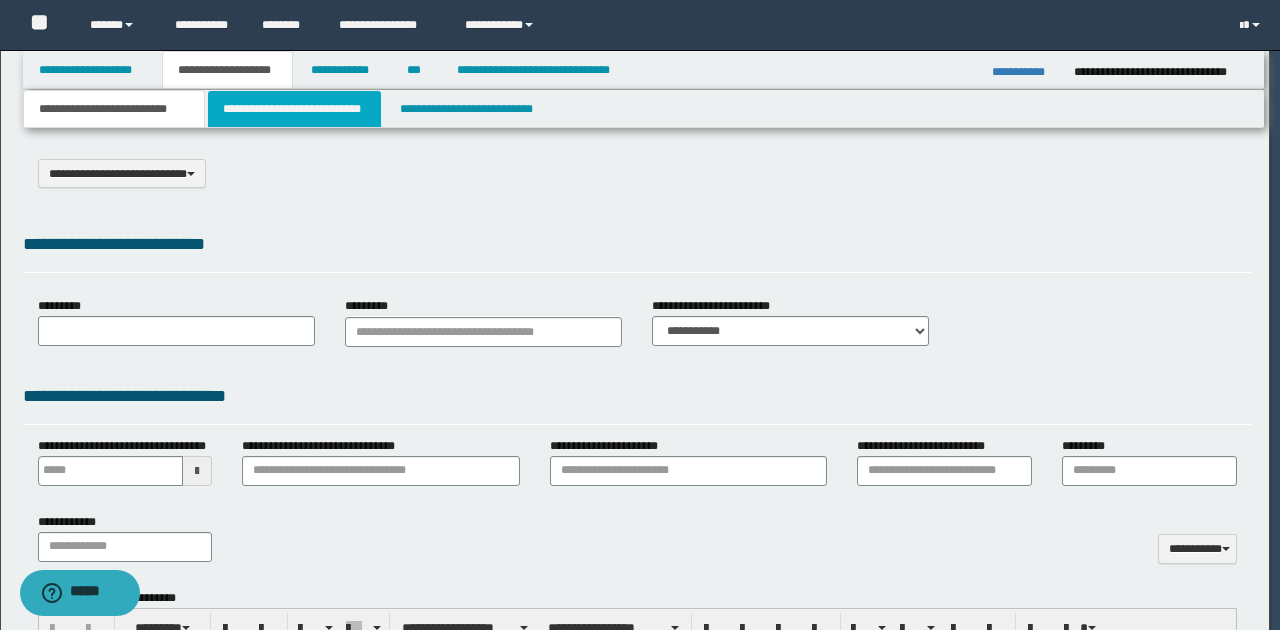 scroll, scrollTop: 0, scrollLeft: 0, axis: both 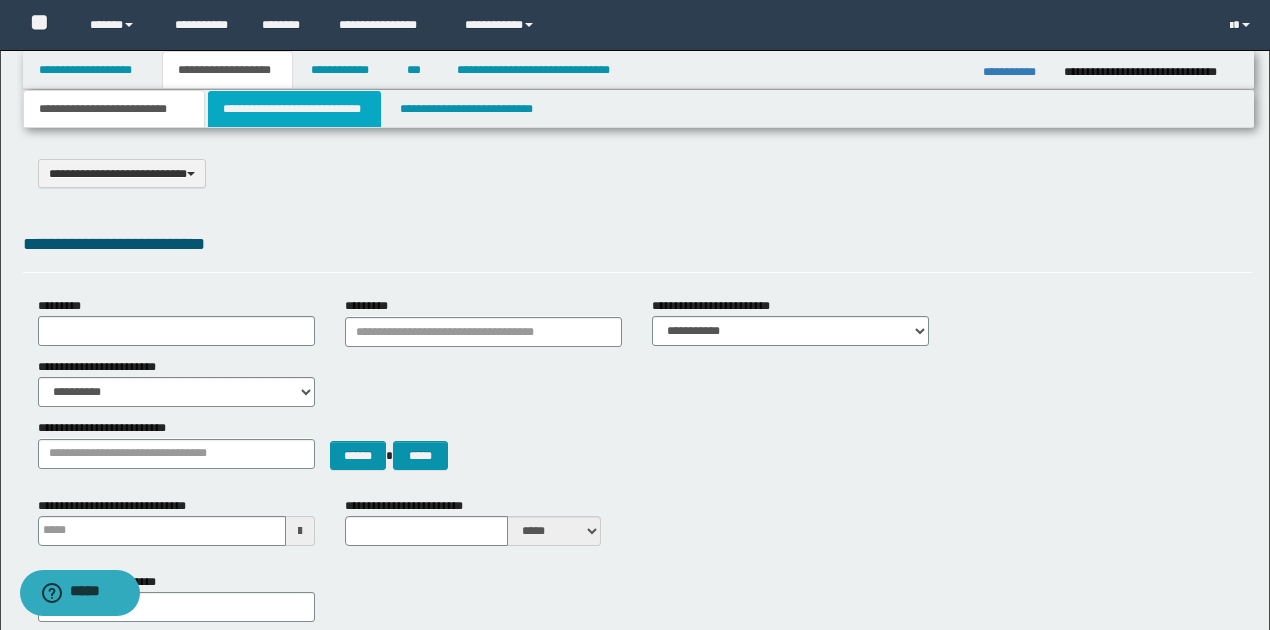 click on "**********" at bounding box center [294, 109] 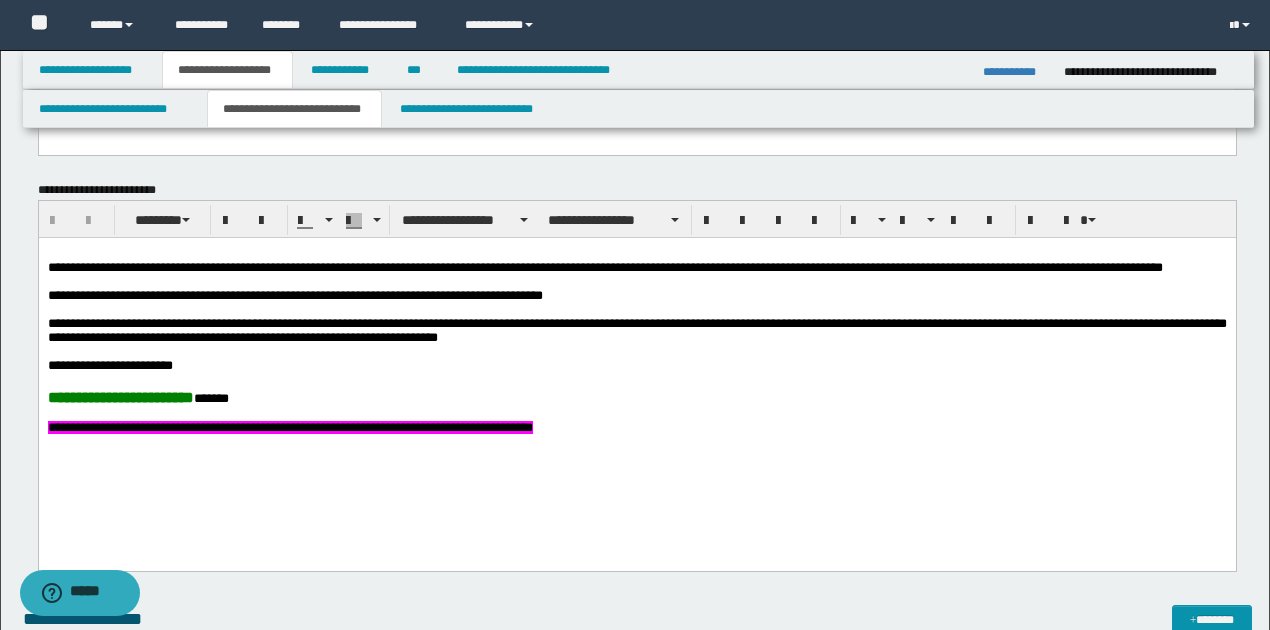 scroll, scrollTop: 333, scrollLeft: 0, axis: vertical 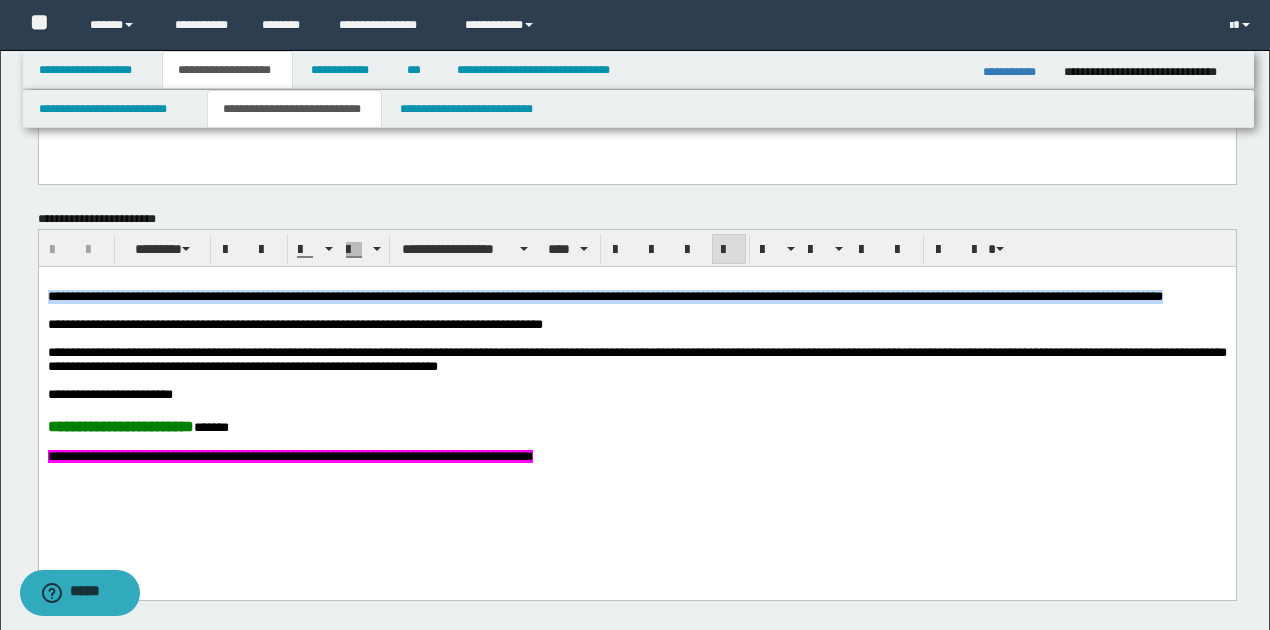 drag, startPoint x: 47, startPoint y: 297, endPoint x: 116, endPoint y: 311, distance: 70.40597 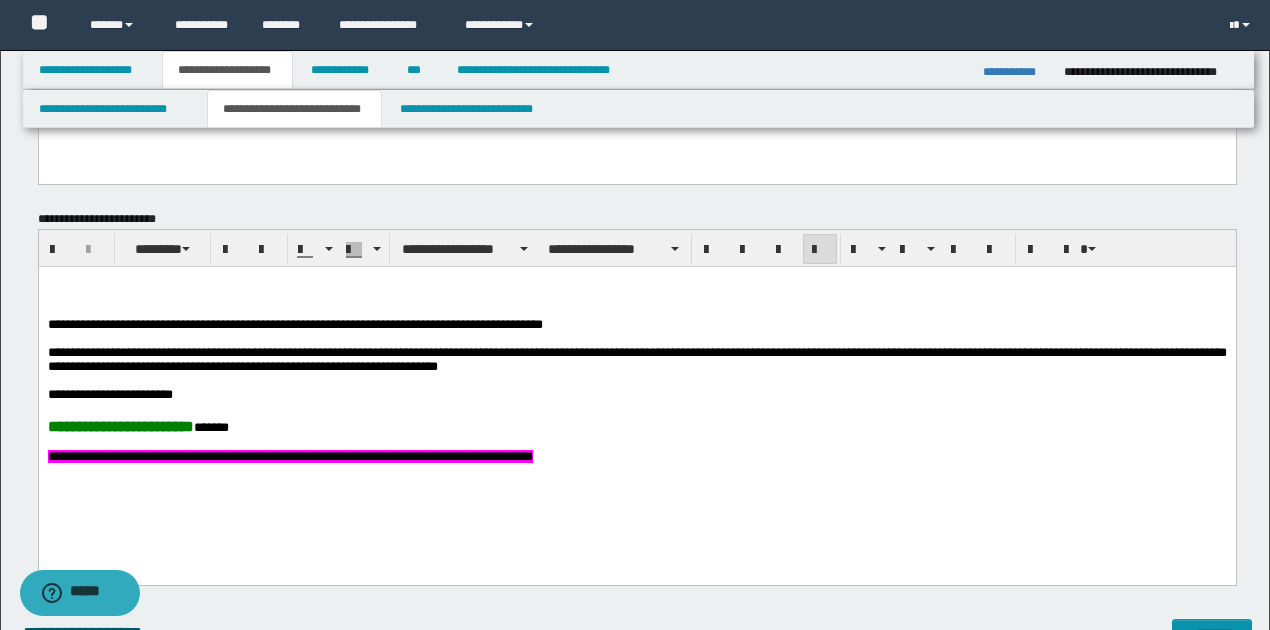 click at bounding box center (636, 297) 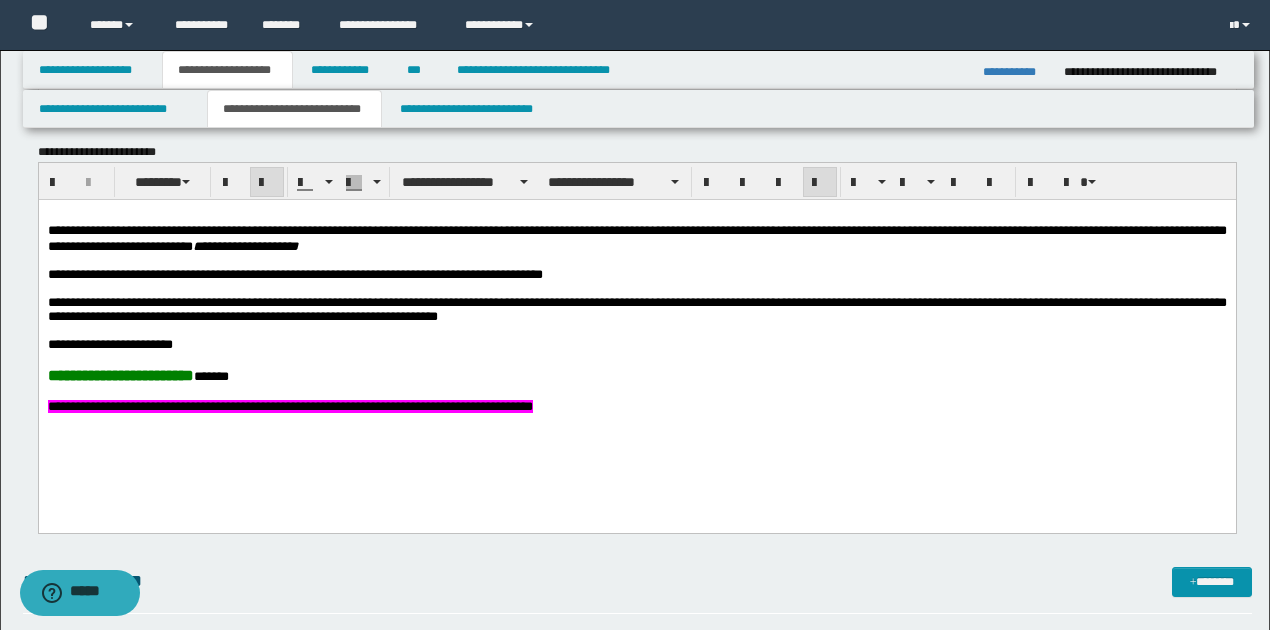 scroll, scrollTop: 400, scrollLeft: 0, axis: vertical 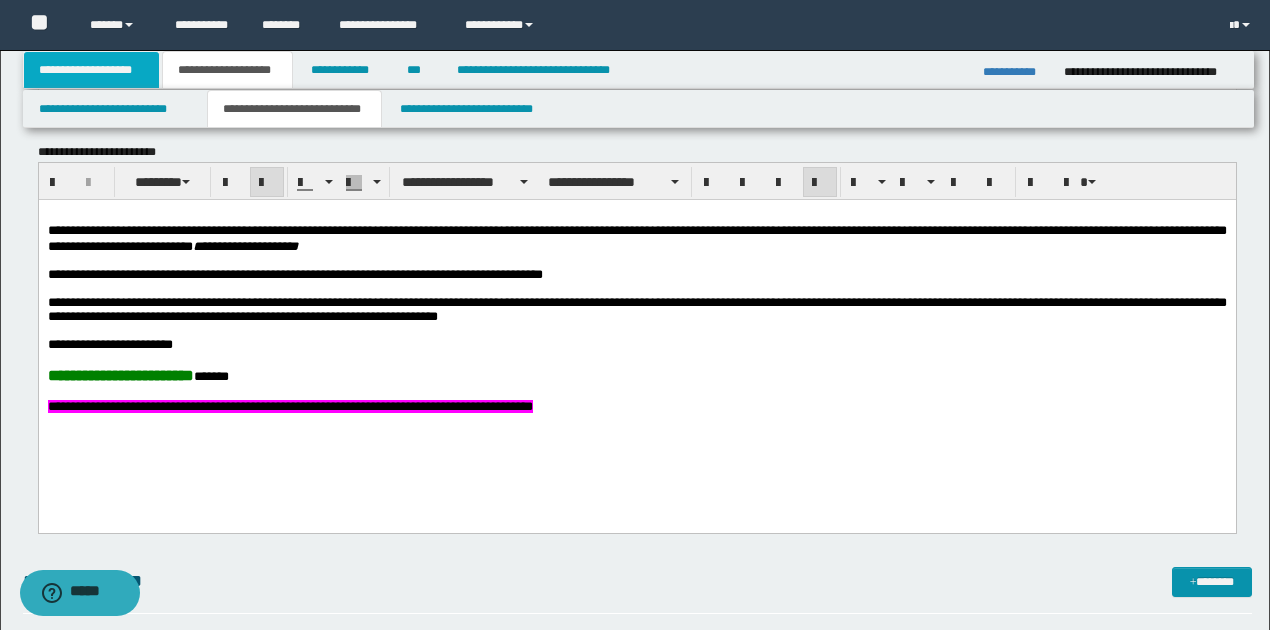click on "**********" at bounding box center [92, 70] 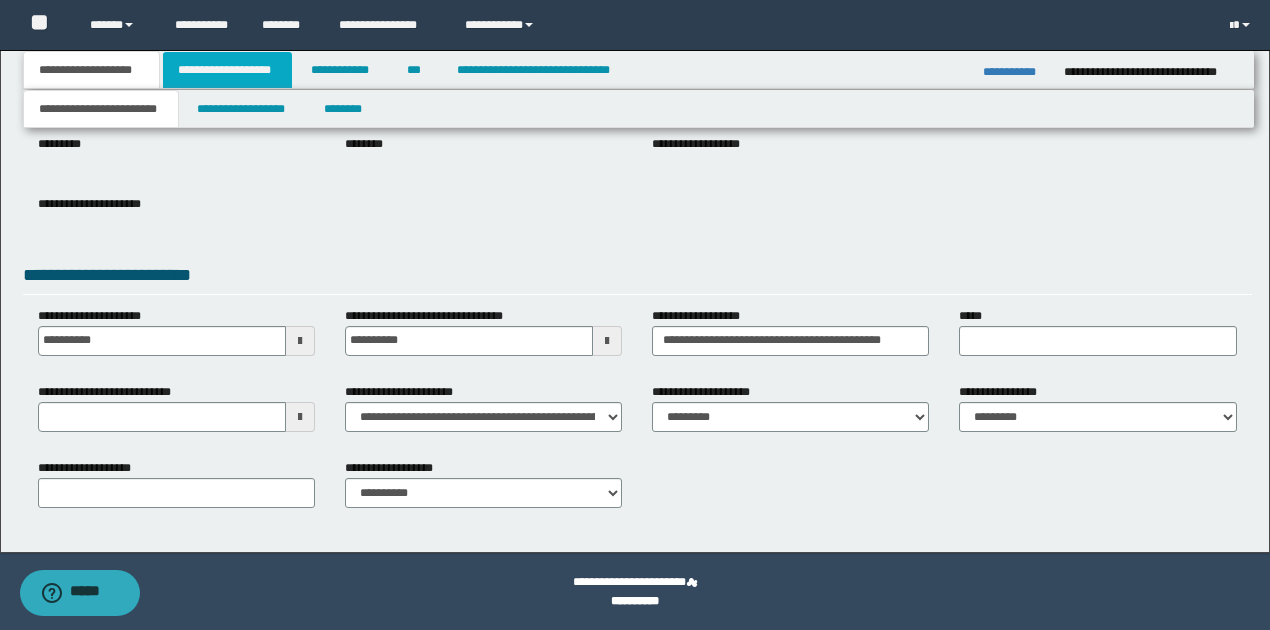 click on "**********" at bounding box center (227, 70) 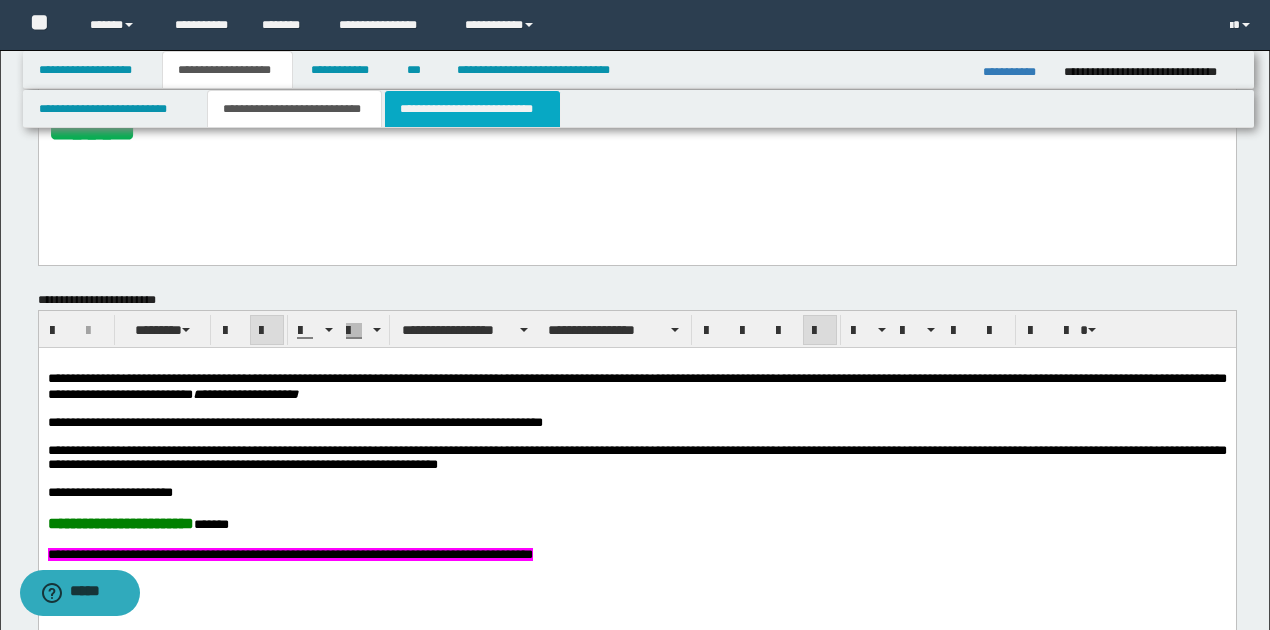 click on "**********" at bounding box center [472, 109] 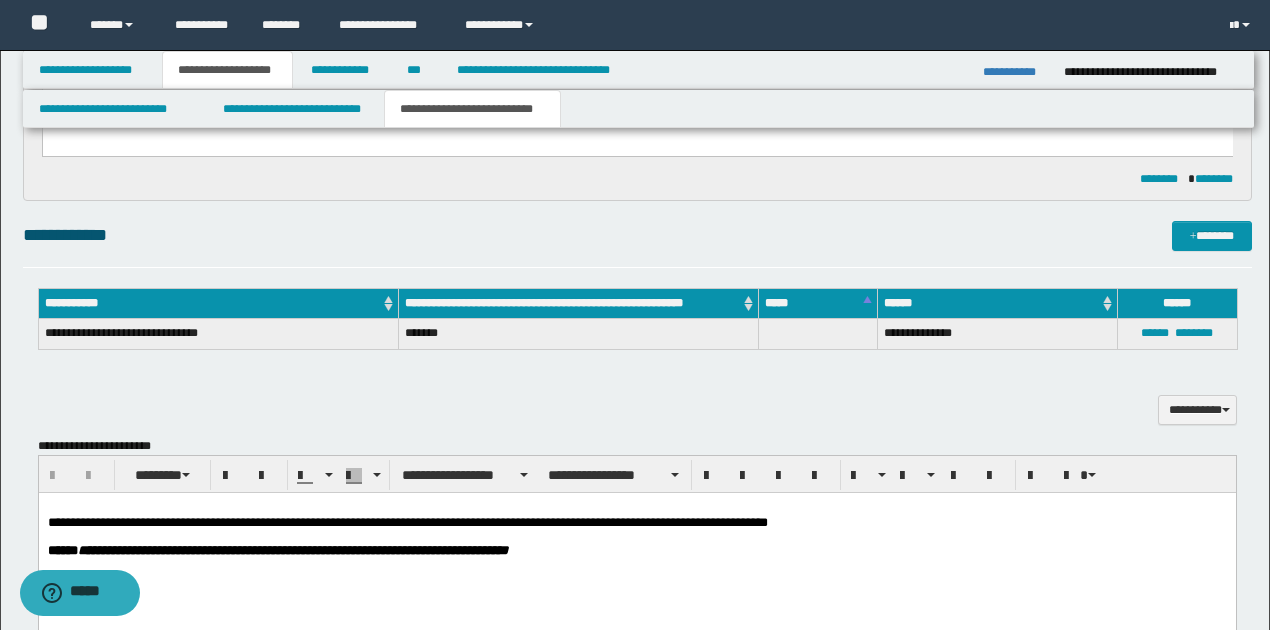 scroll, scrollTop: 333, scrollLeft: 0, axis: vertical 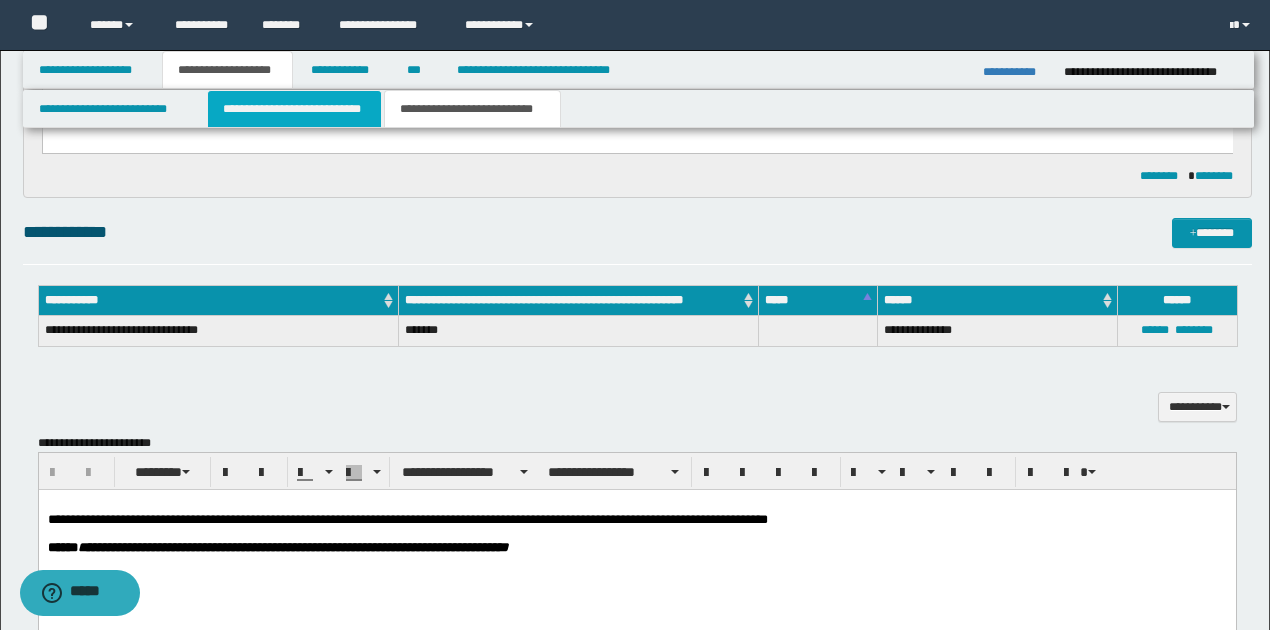 click on "**********" at bounding box center [294, 109] 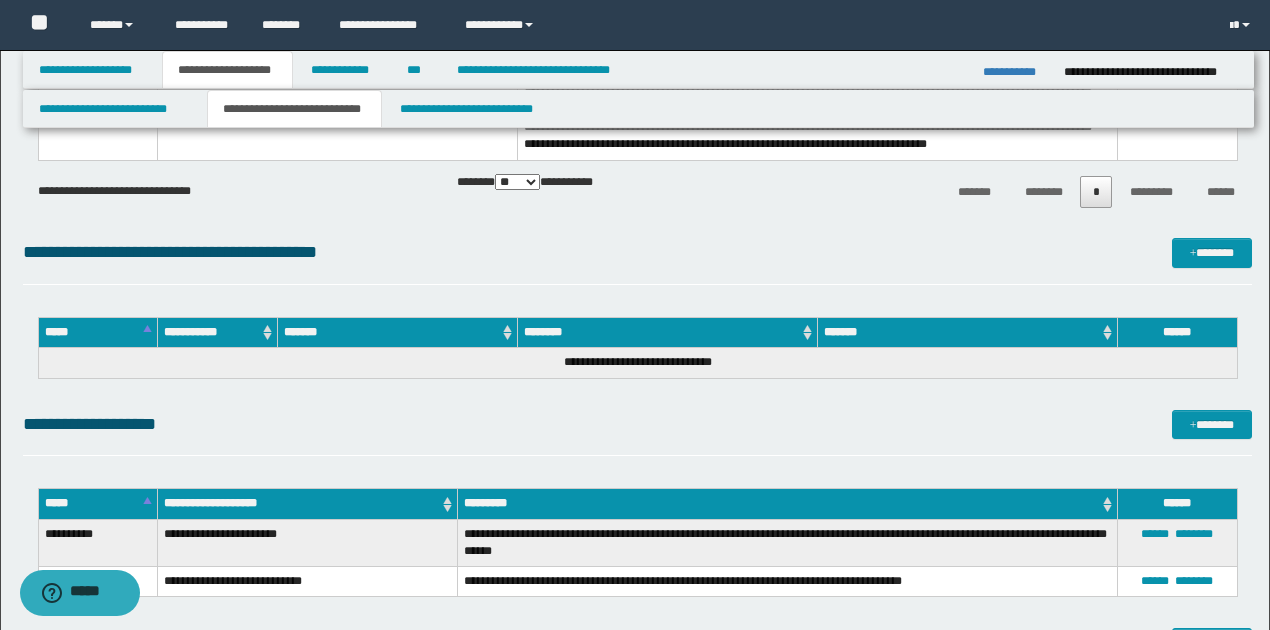 scroll, scrollTop: 1333, scrollLeft: 0, axis: vertical 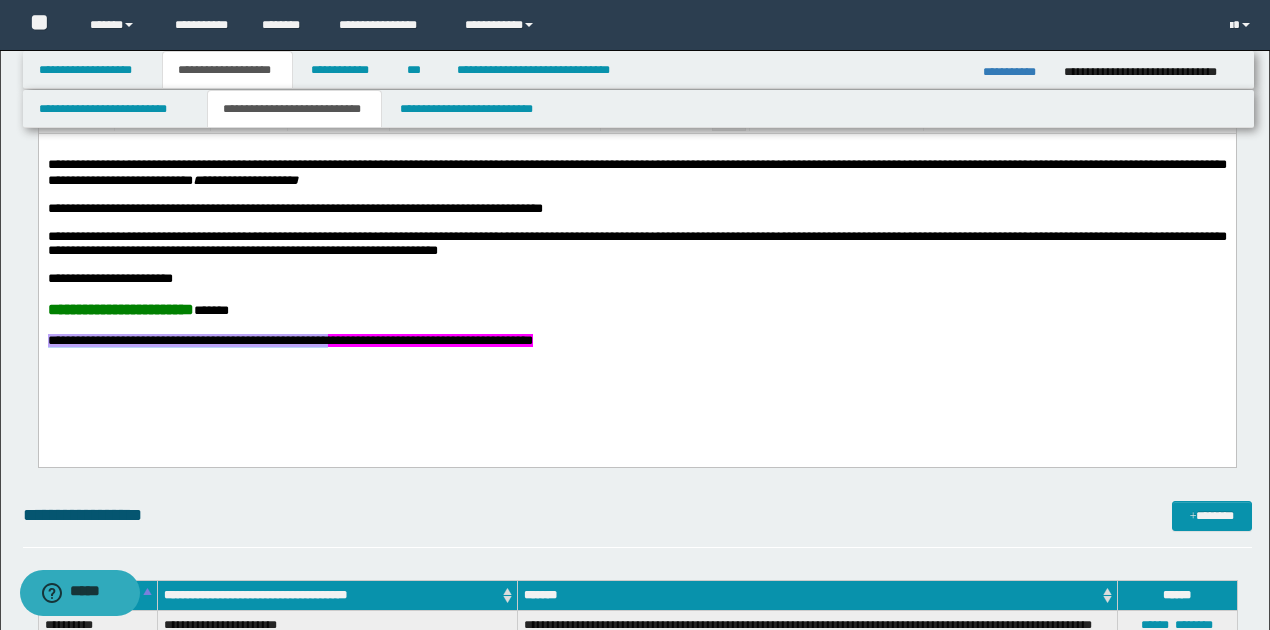 drag, startPoint x: 46, startPoint y: 351, endPoint x: 363, endPoint y: 386, distance: 318.92633 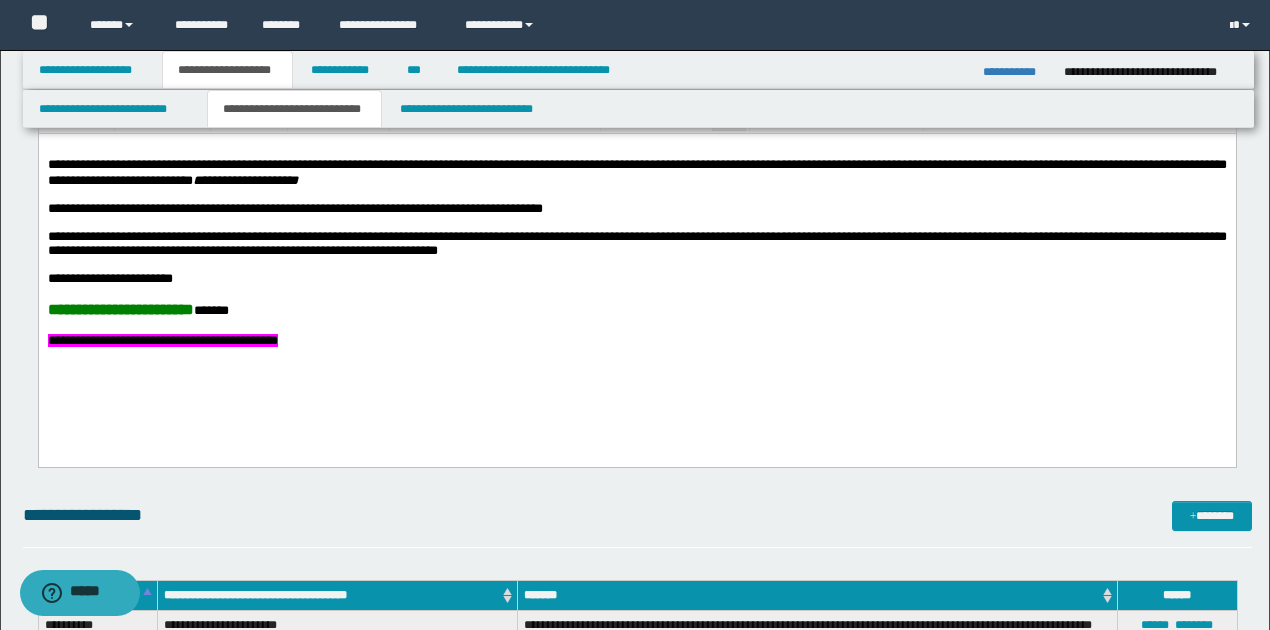 click on "**********" at bounding box center [162, 340] 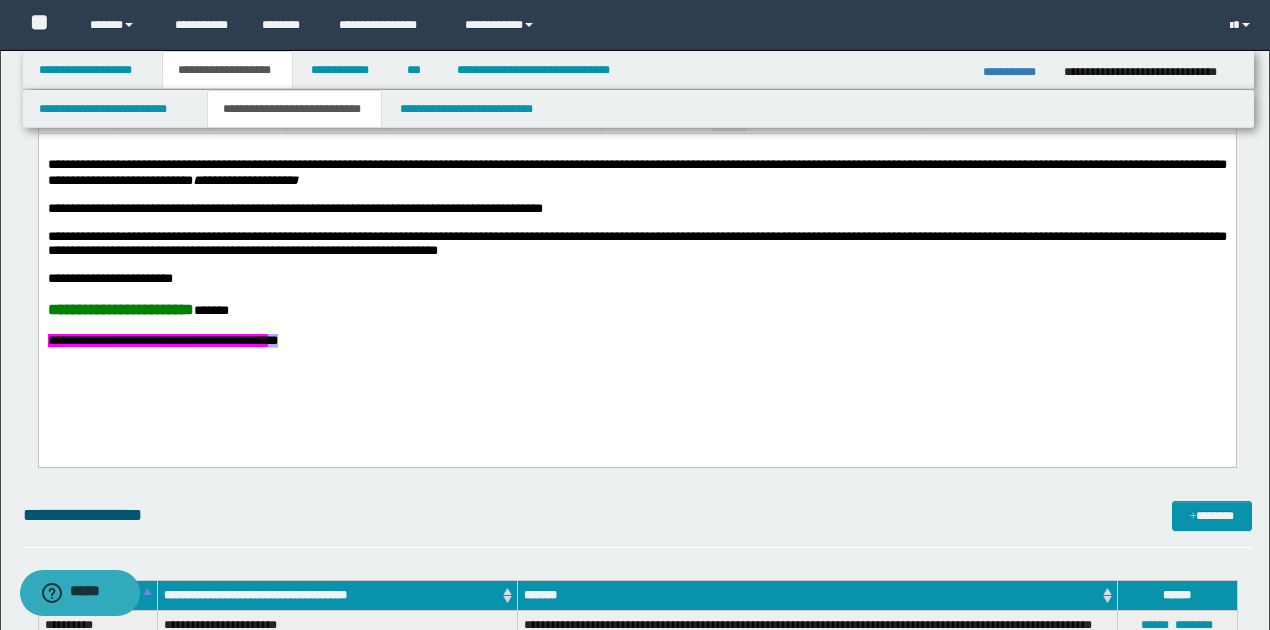 drag, startPoint x: 352, startPoint y: 351, endPoint x: 366, endPoint y: 347, distance: 14.56022 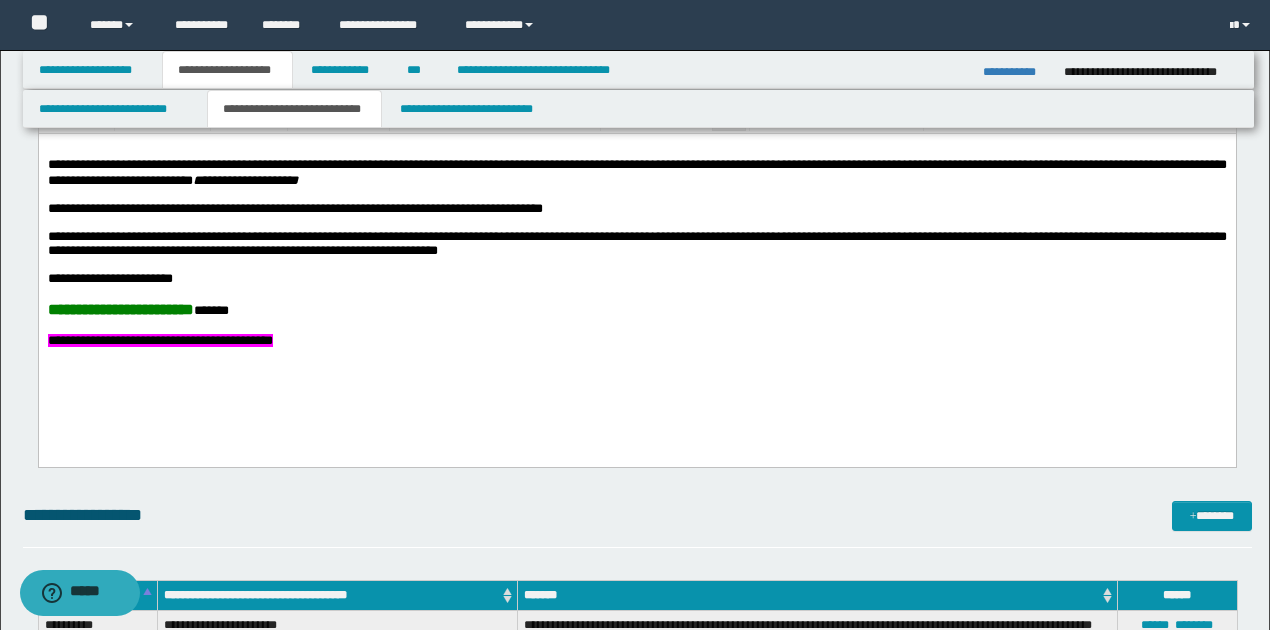 click on "**********" at bounding box center (294, 208) 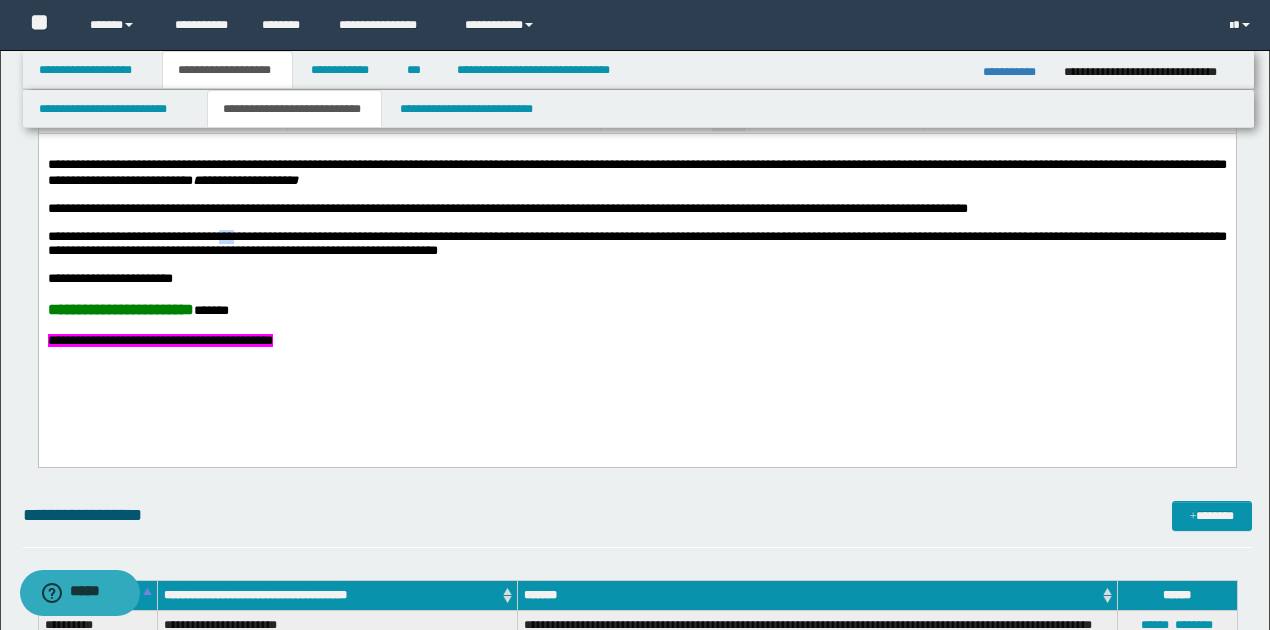 drag, startPoint x: 232, startPoint y: 241, endPoint x: 255, endPoint y: 242, distance: 23.021729 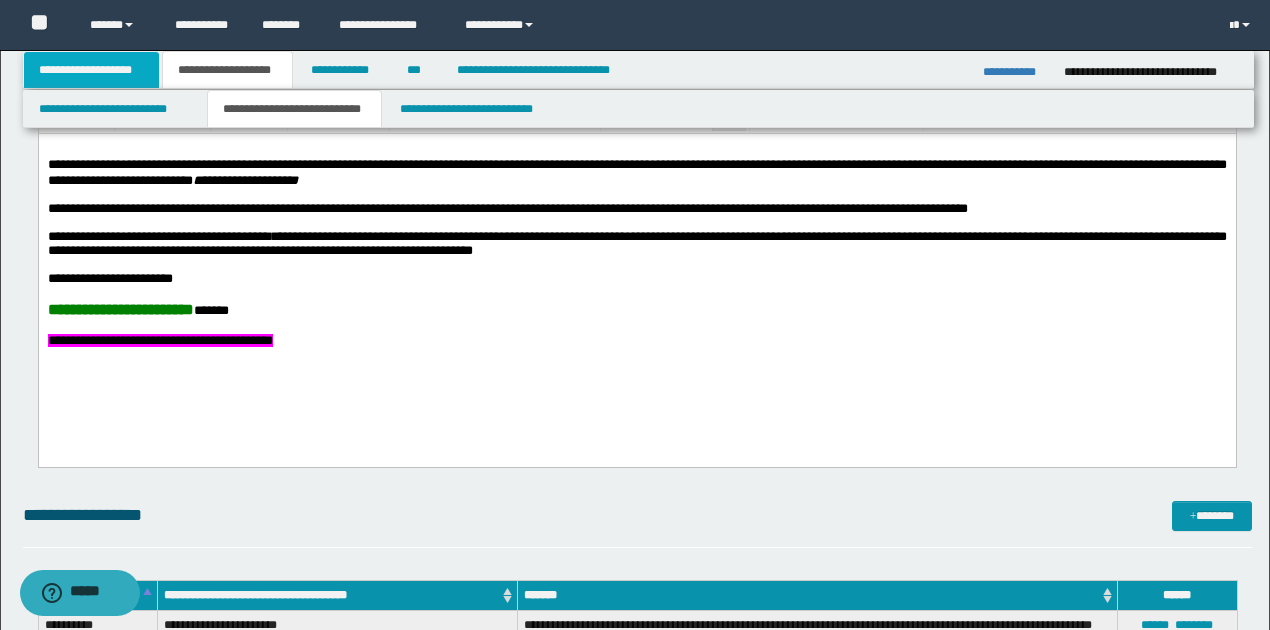 click on "**********" at bounding box center [92, 70] 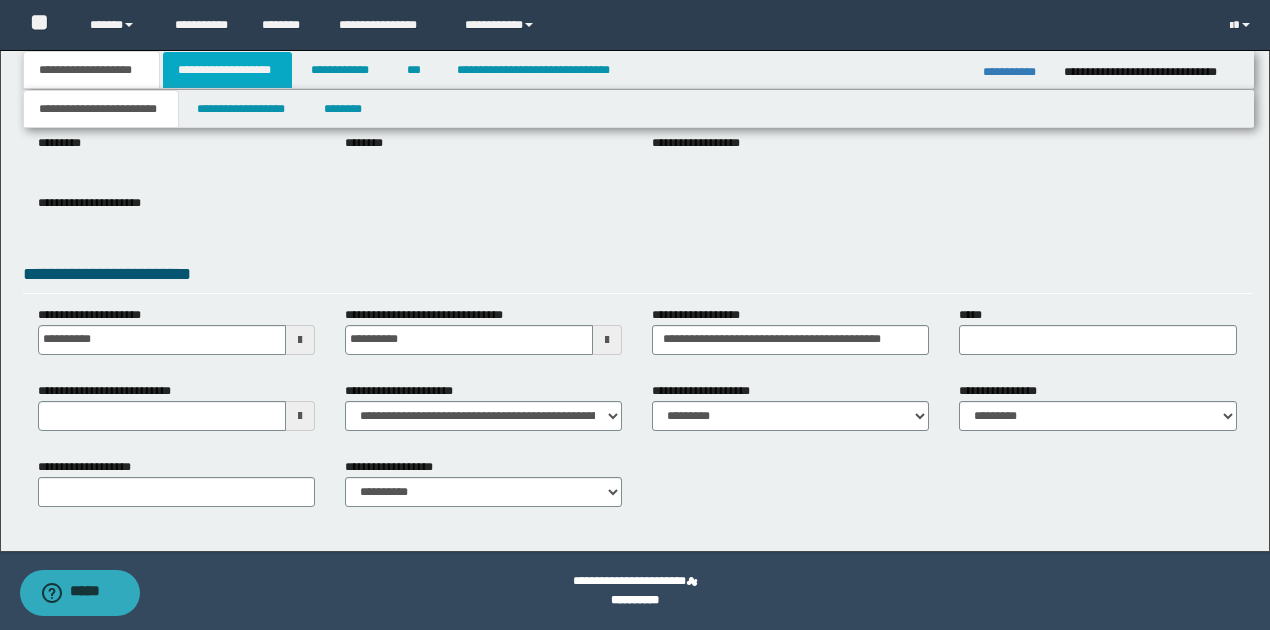 scroll, scrollTop: 252, scrollLeft: 0, axis: vertical 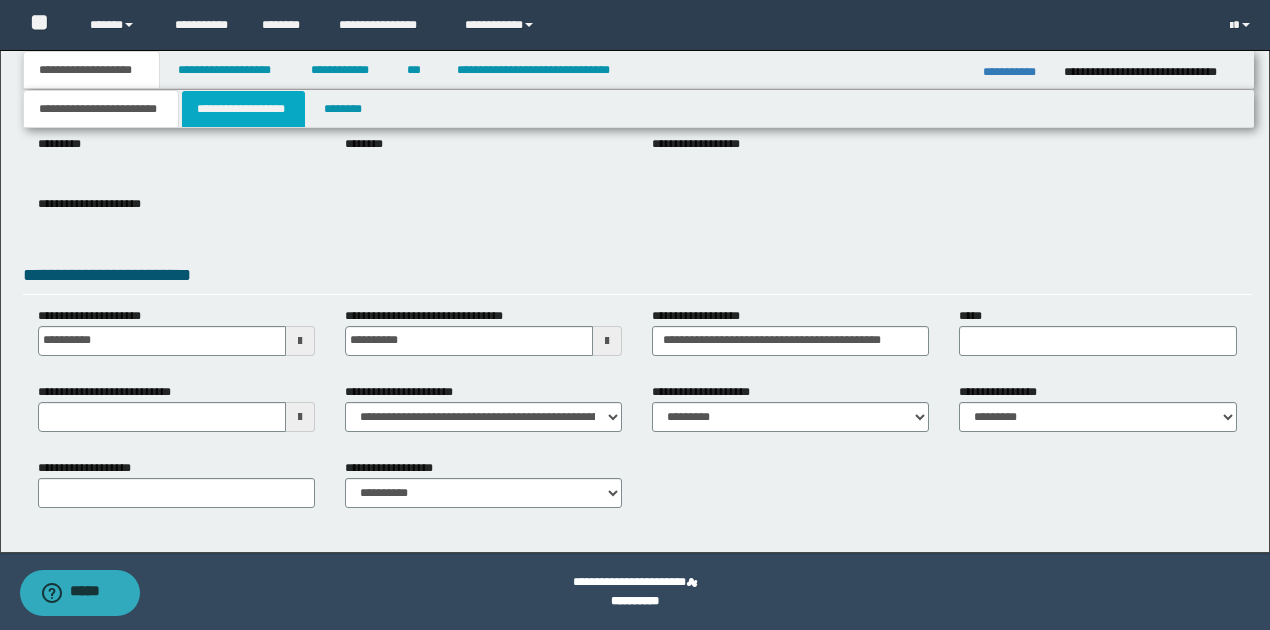 click on "**********" at bounding box center [243, 109] 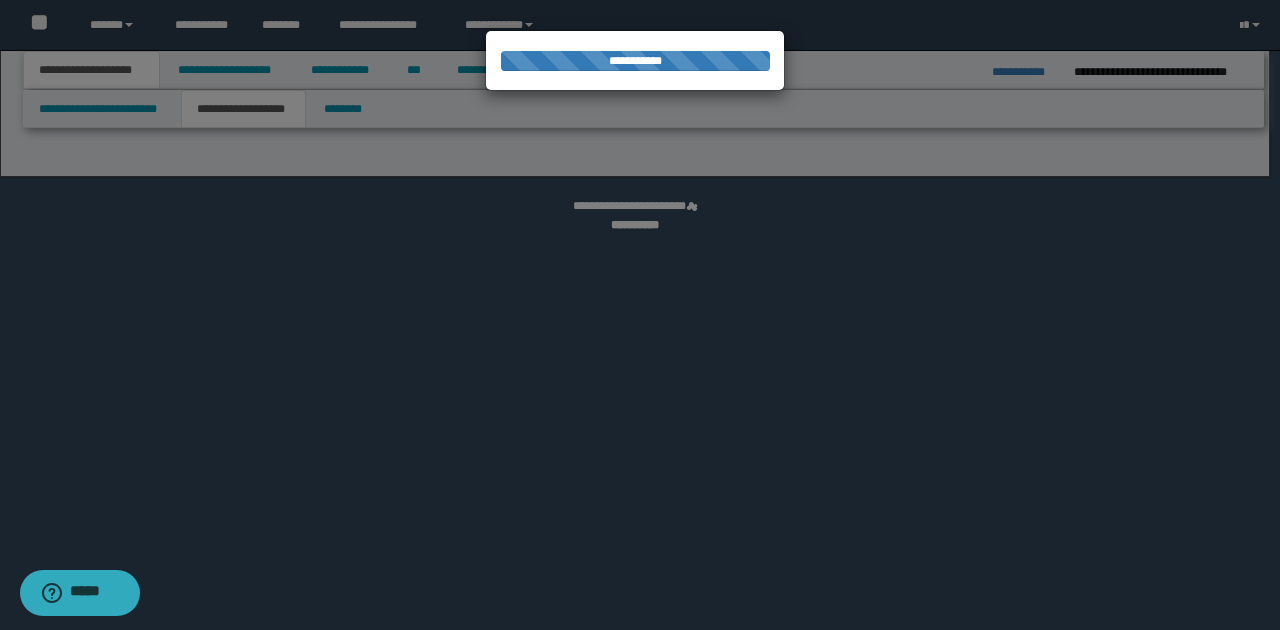 select on "*" 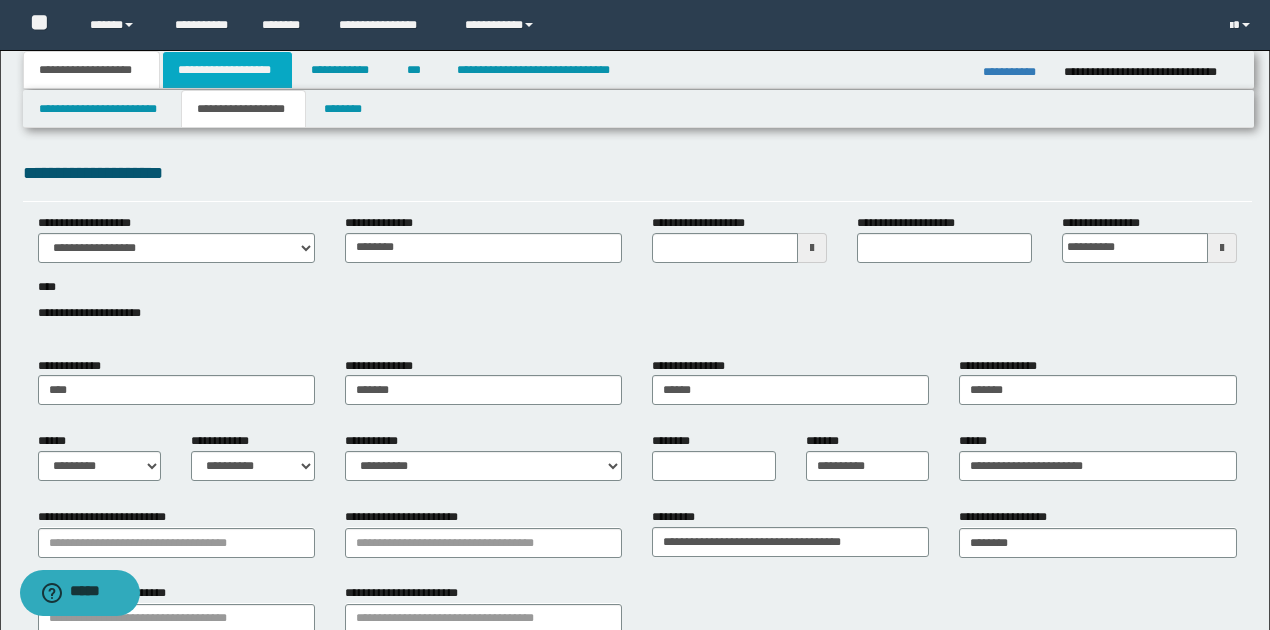 click on "**********" at bounding box center [227, 70] 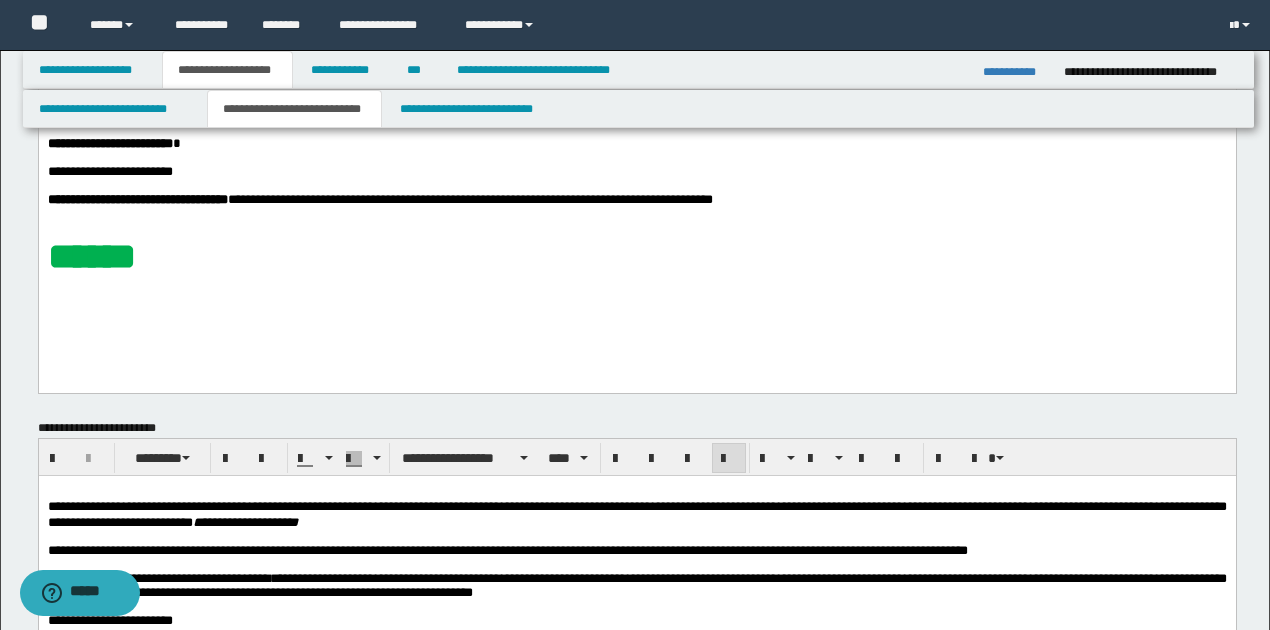 scroll, scrollTop: 266, scrollLeft: 0, axis: vertical 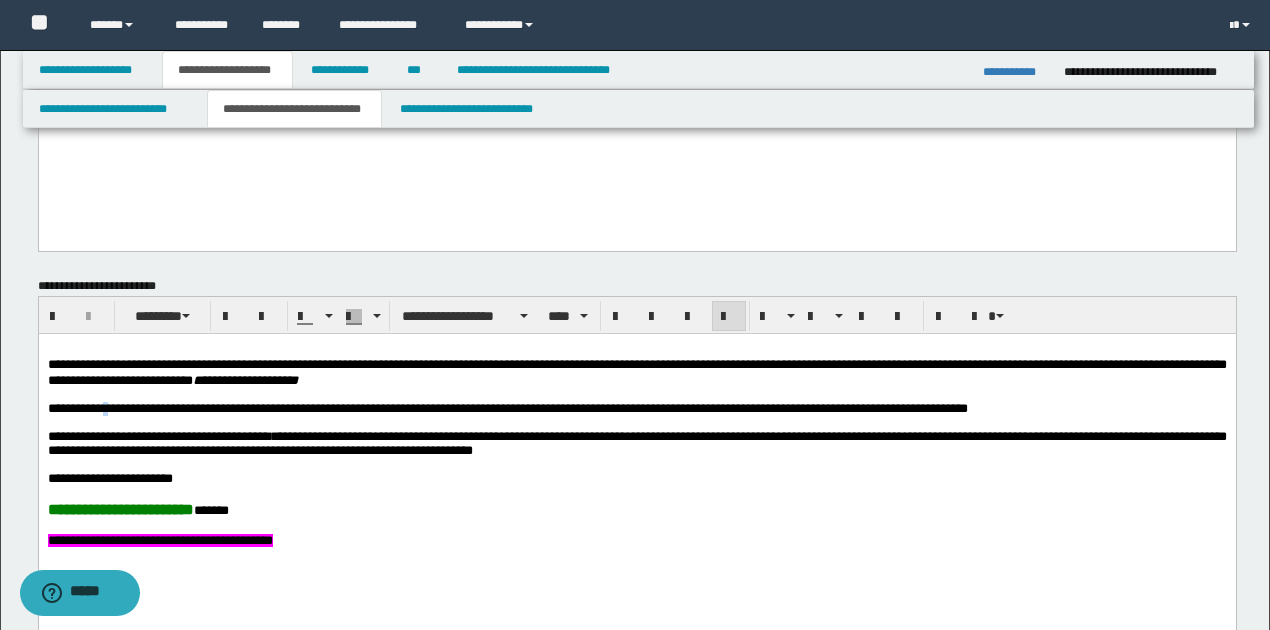 click on "**********" at bounding box center (507, 408) 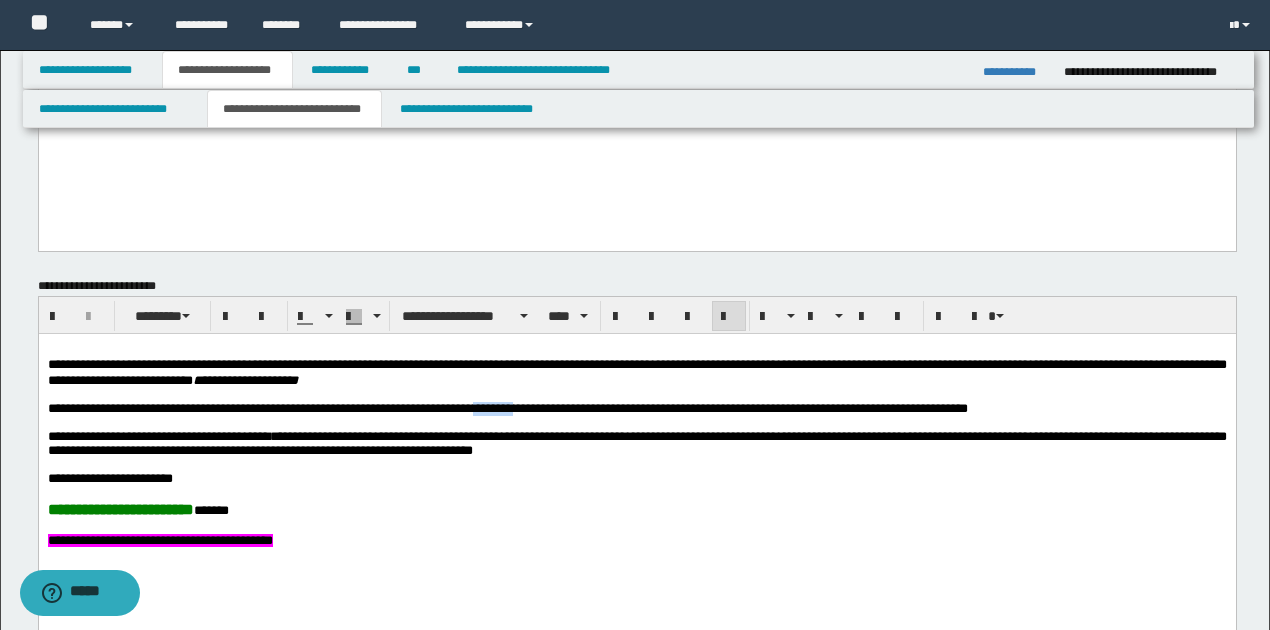 drag, startPoint x: 496, startPoint y: 410, endPoint x: 539, endPoint y: 414, distance: 43.185646 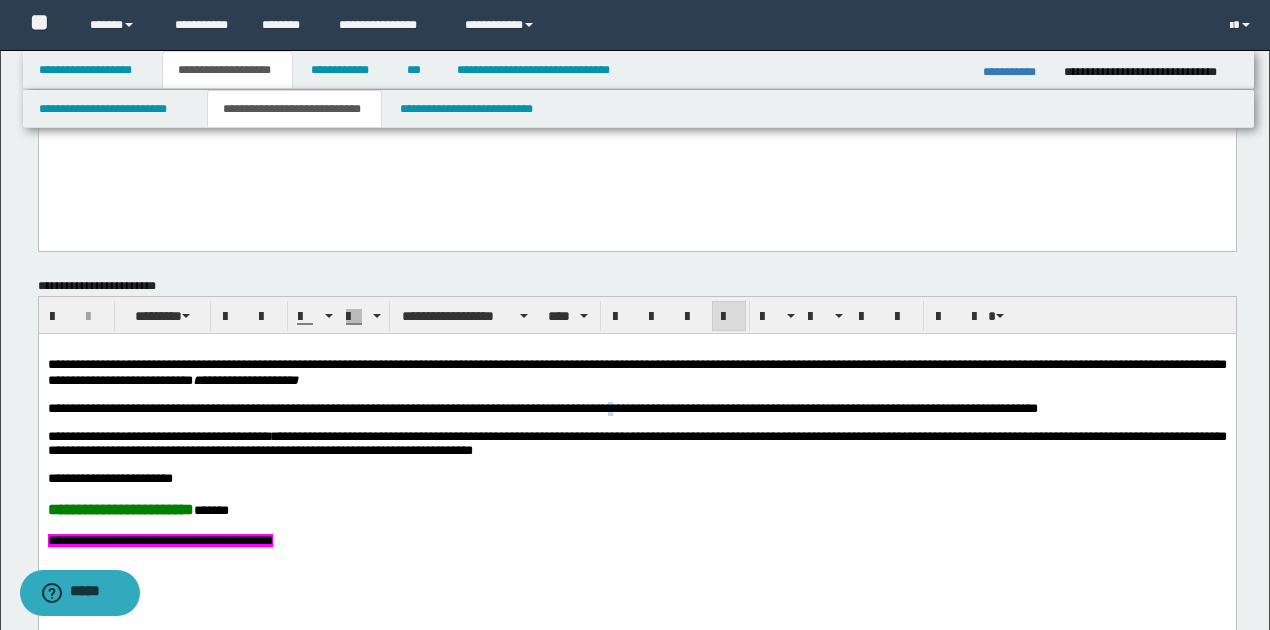 click on "**********" at bounding box center [542, 408] 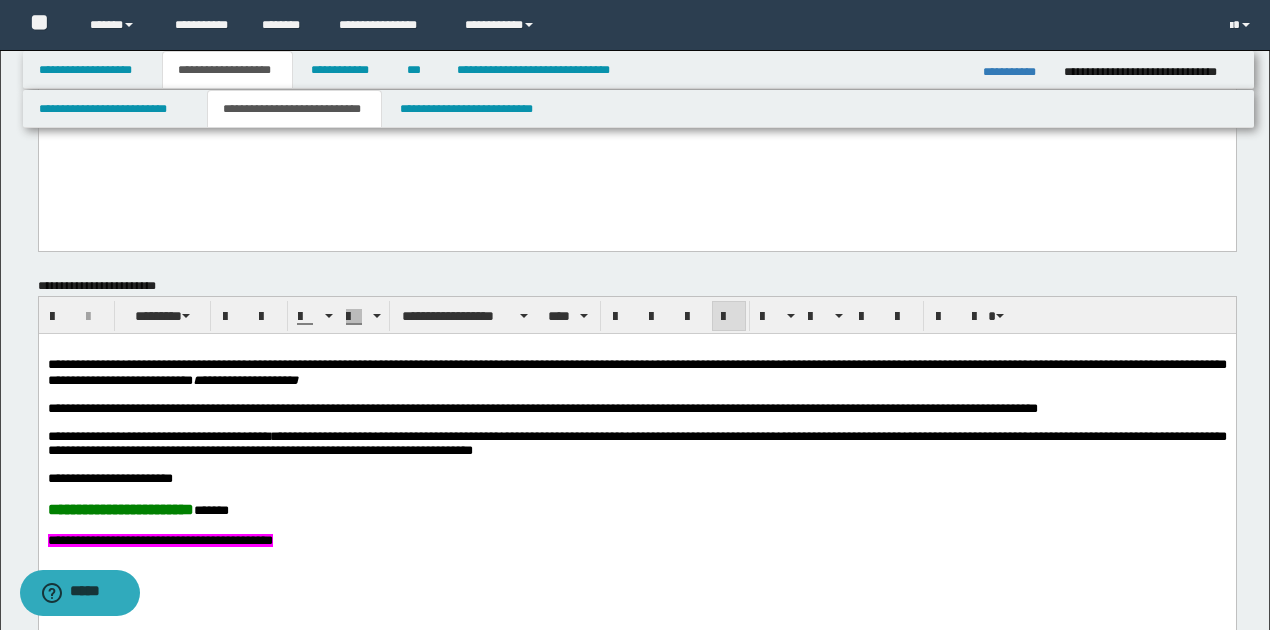 click on "**********" at bounding box center (542, 408) 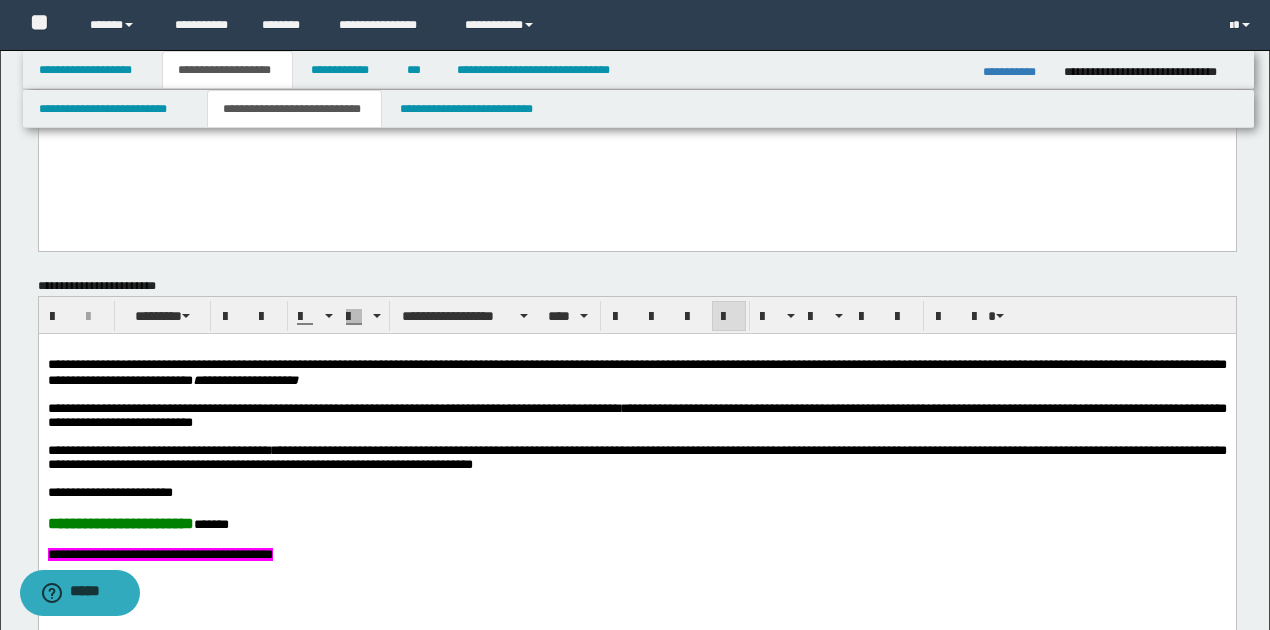 click on "**********" at bounding box center [636, 415] 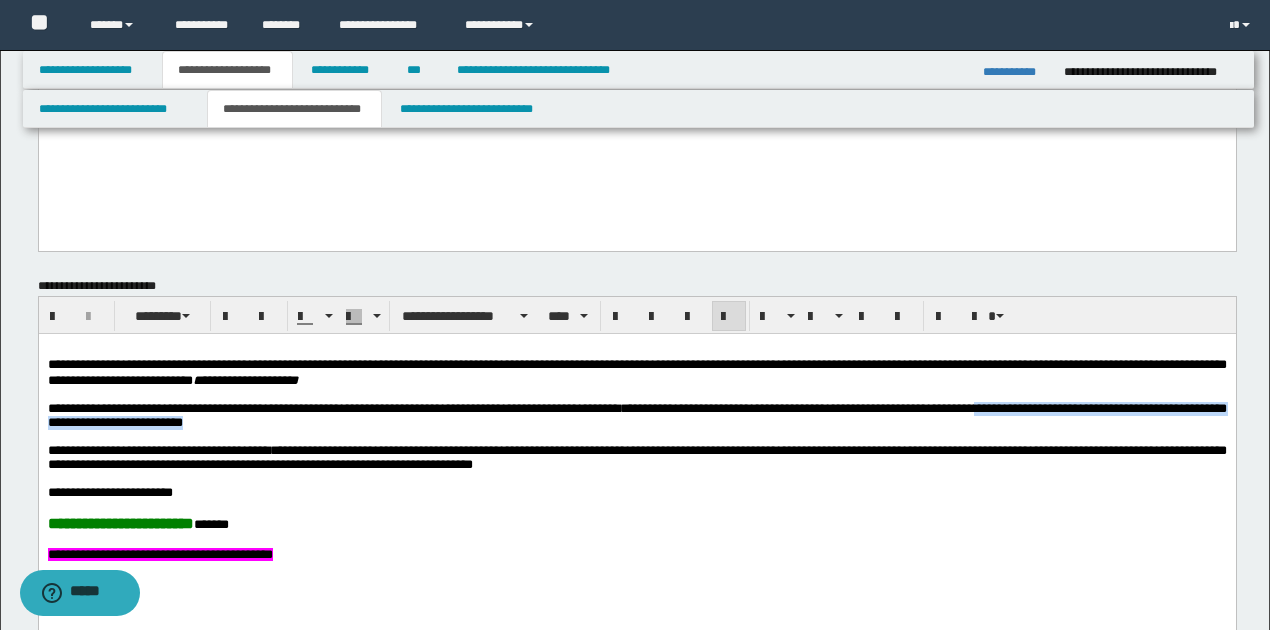 drag, startPoint x: 1033, startPoint y: 409, endPoint x: 1039, endPoint y: 424, distance: 16.155495 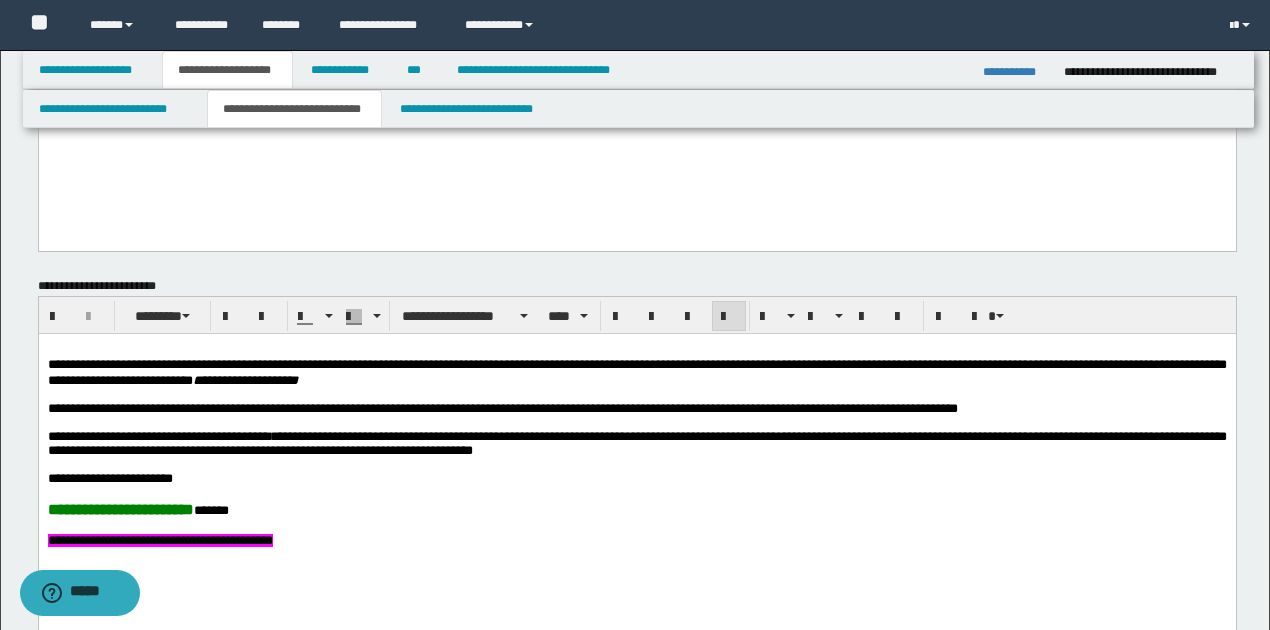 click on "**********" at bounding box center [502, 408] 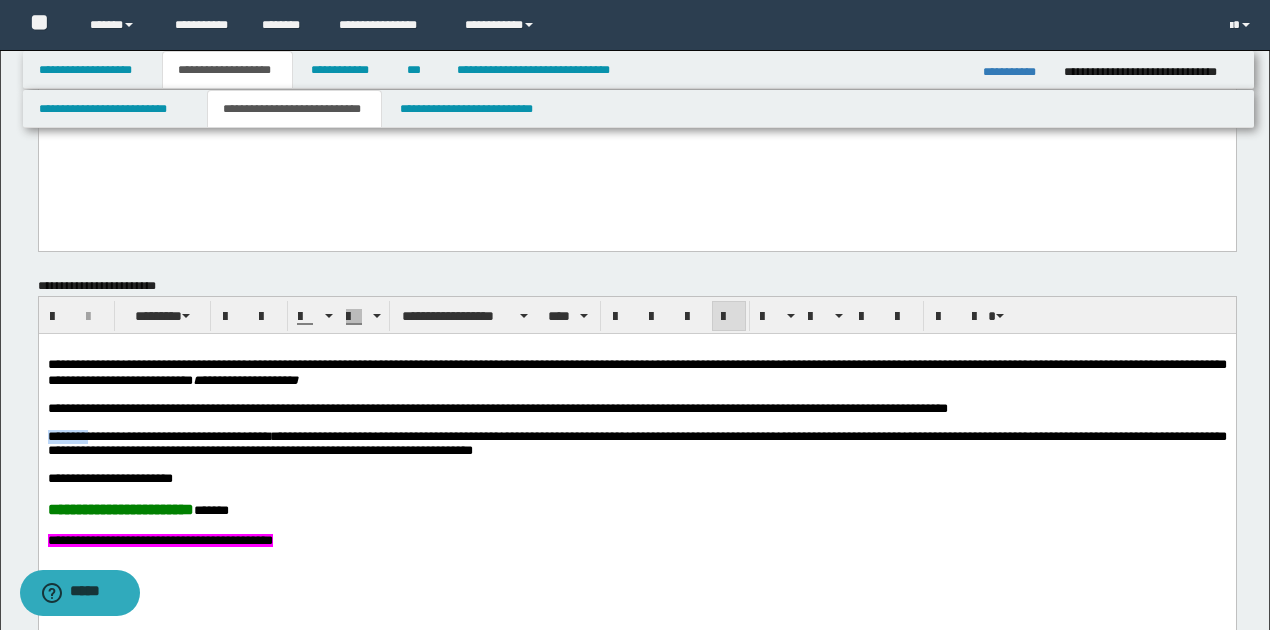 drag, startPoint x: 45, startPoint y: 440, endPoint x: 92, endPoint y: 439, distance: 47.010635 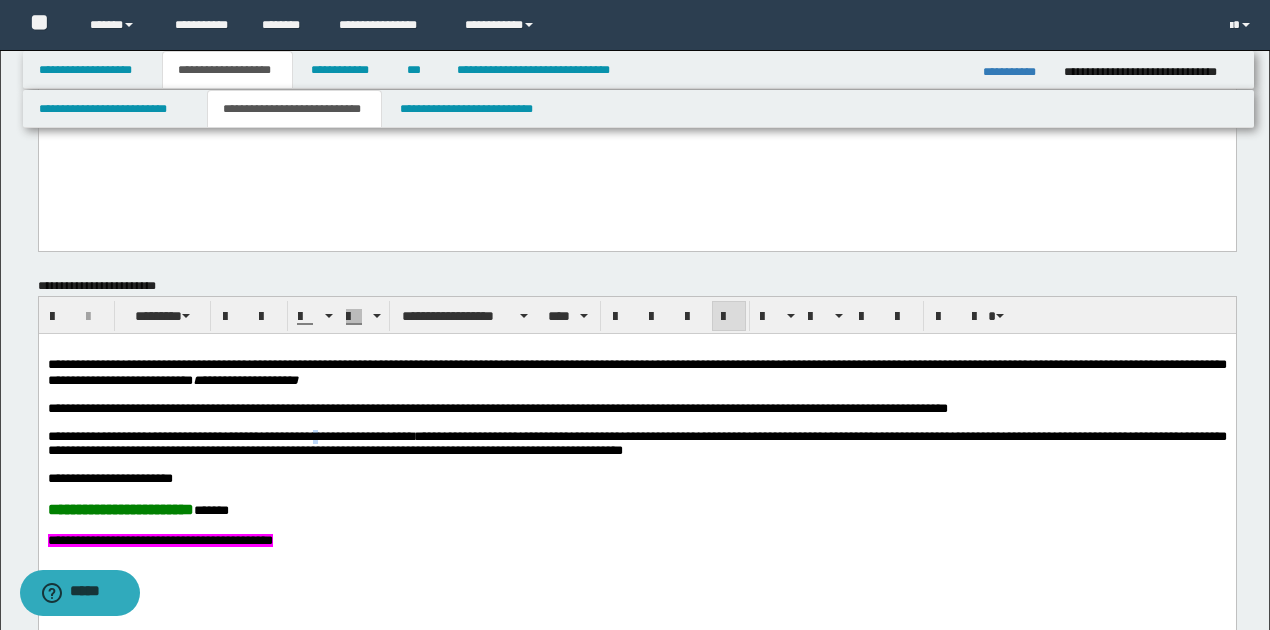 click on "**********" at bounding box center (636, 443) 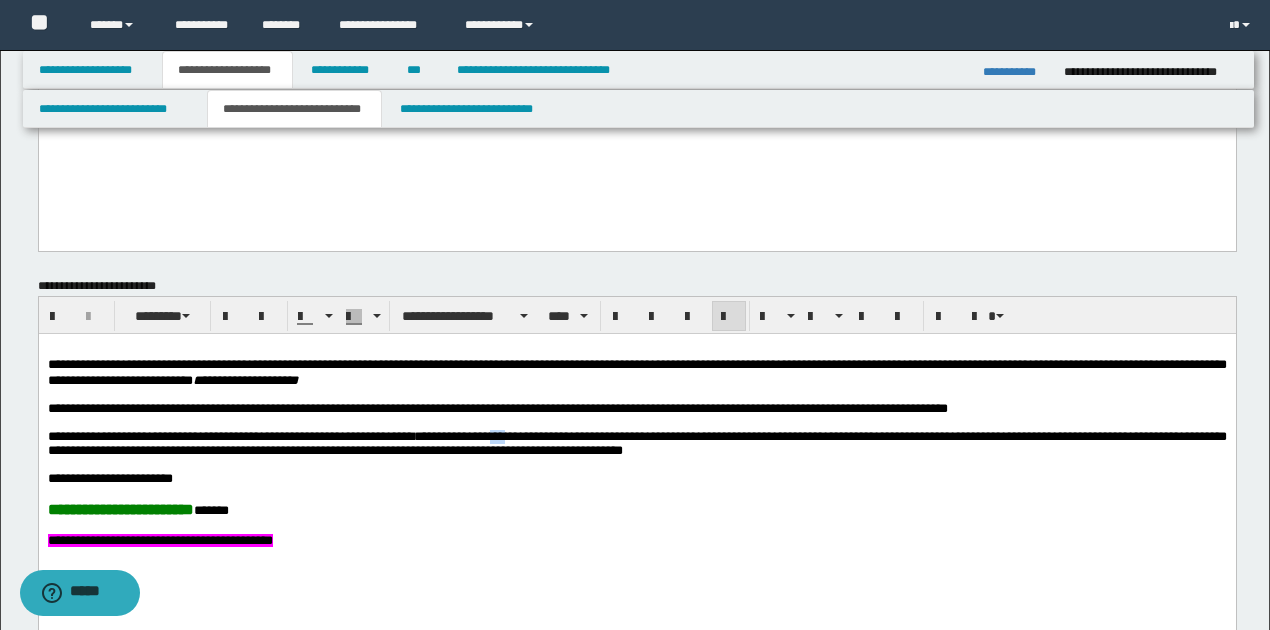 drag, startPoint x: 507, startPoint y: 441, endPoint x: 532, endPoint y: 443, distance: 25.079872 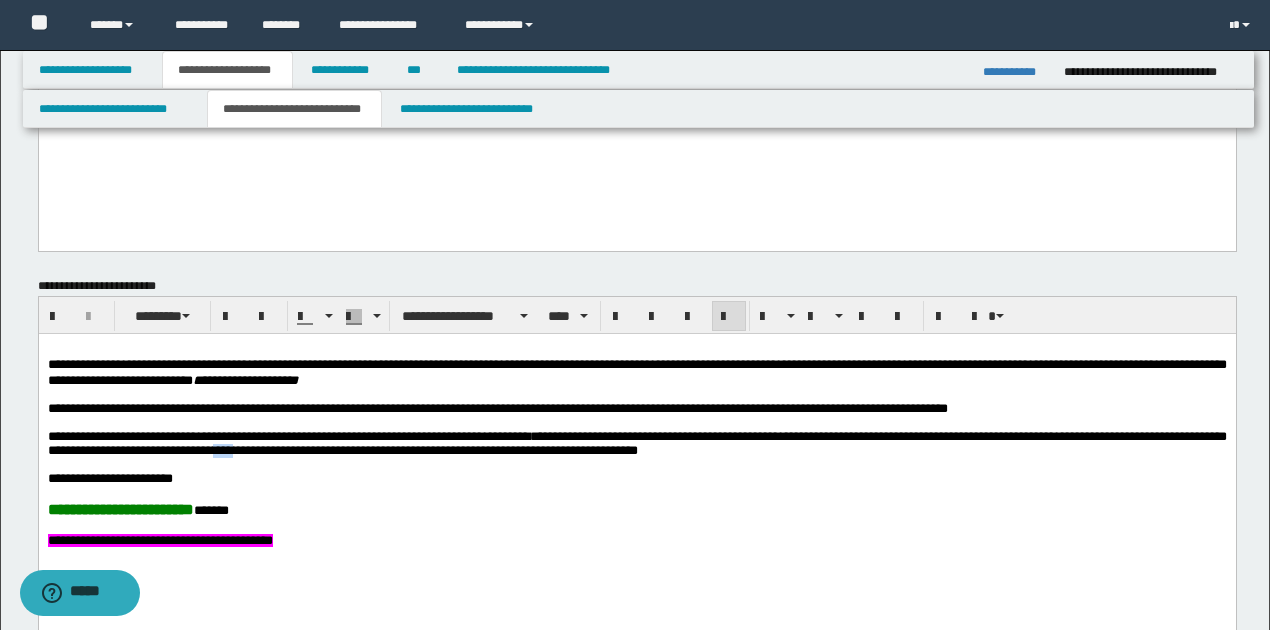 drag, startPoint x: 340, startPoint y: 457, endPoint x: 369, endPoint y: 458, distance: 29.017237 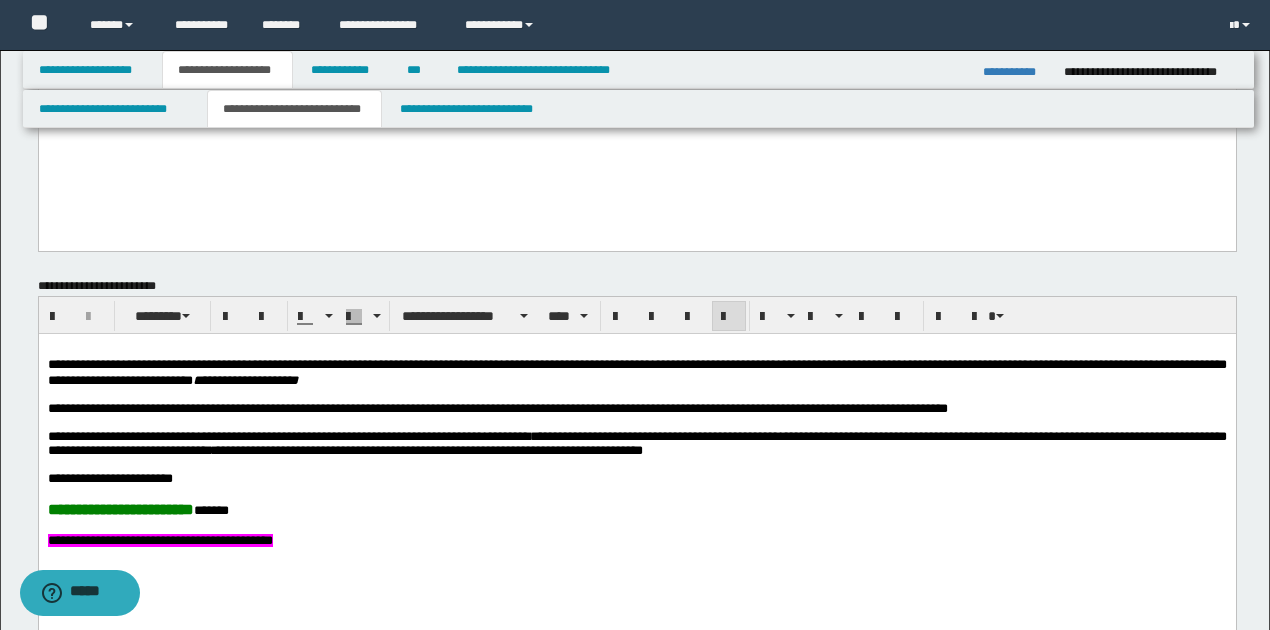 click on "**********" at bounding box center (636, 444) 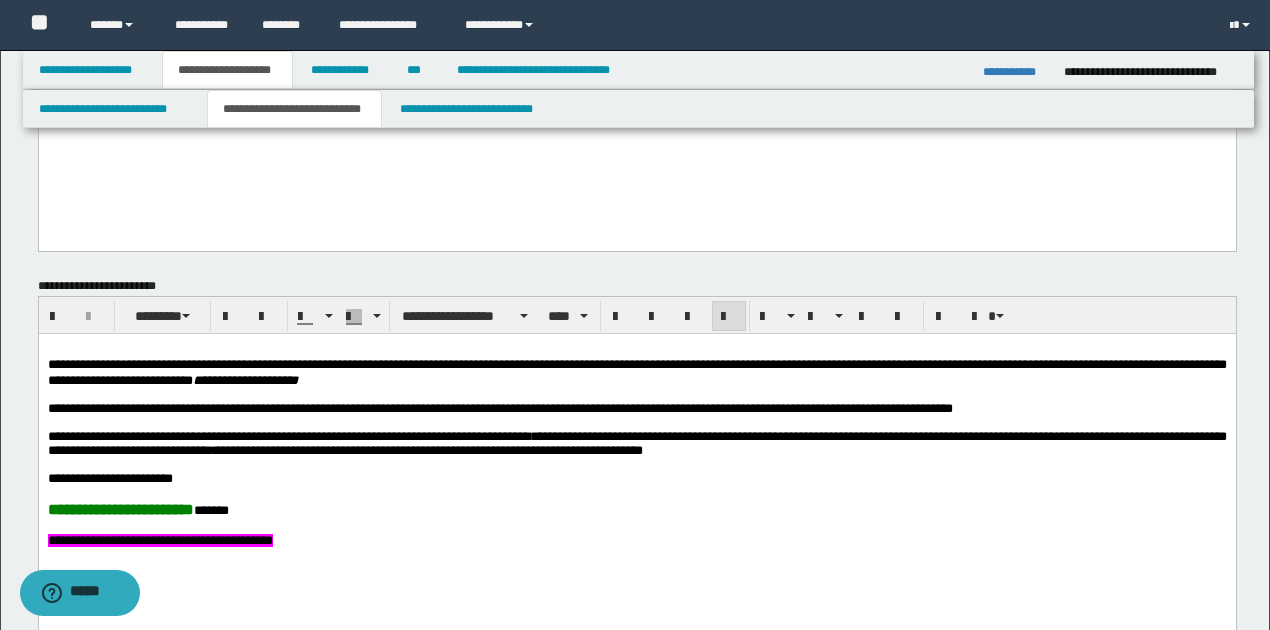click on "**********" at bounding box center (636, 444) 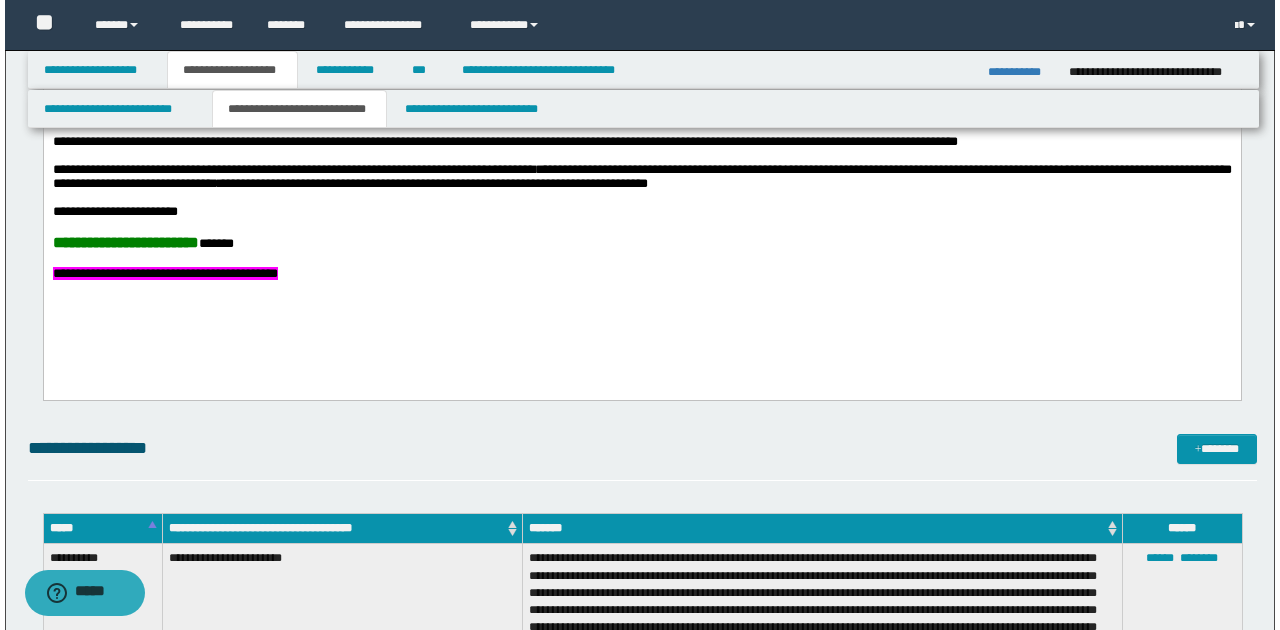 scroll, scrollTop: 800, scrollLeft: 0, axis: vertical 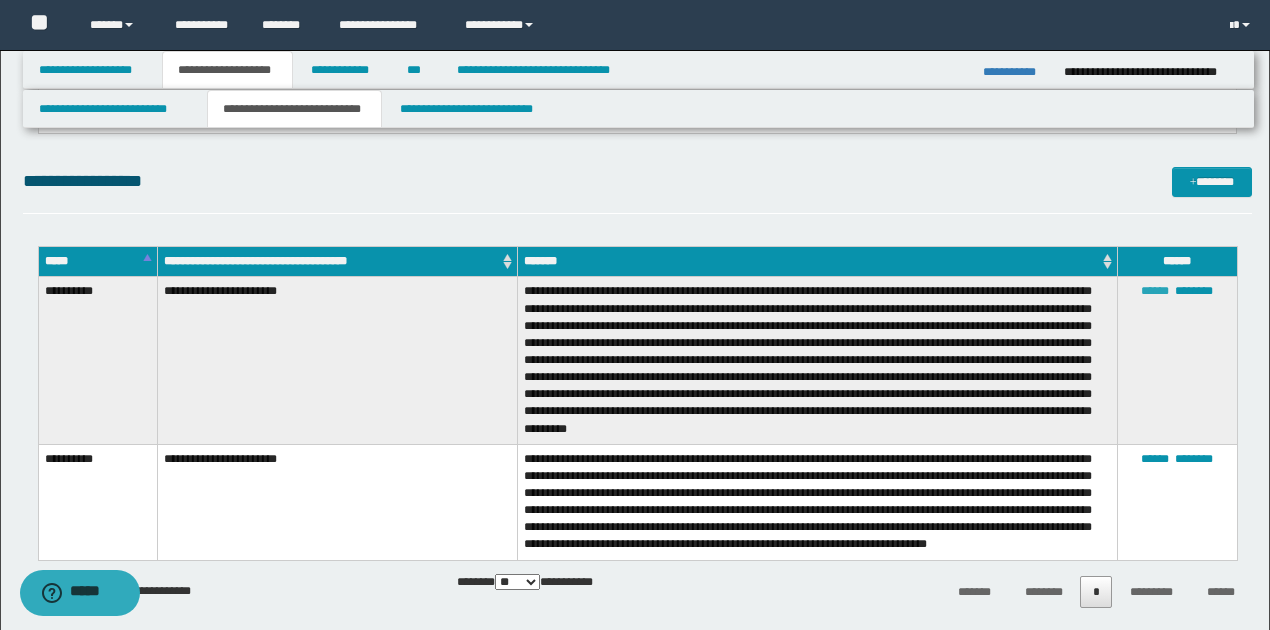 click on "******" at bounding box center [1155, 291] 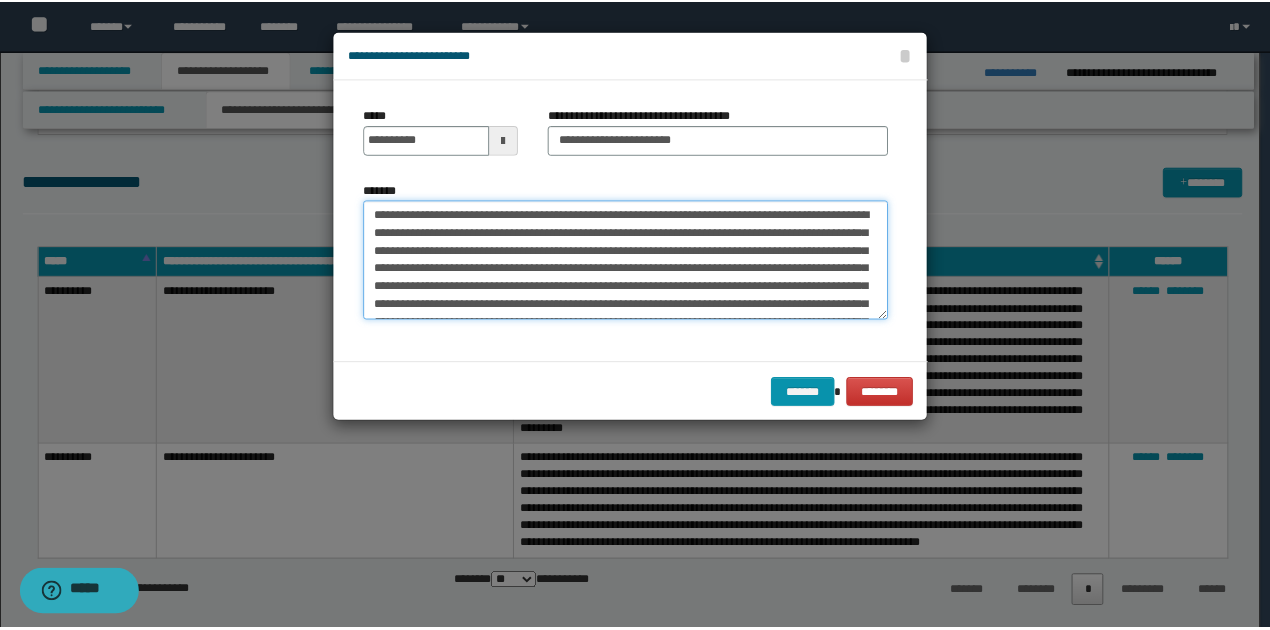 scroll, scrollTop: 90, scrollLeft: 0, axis: vertical 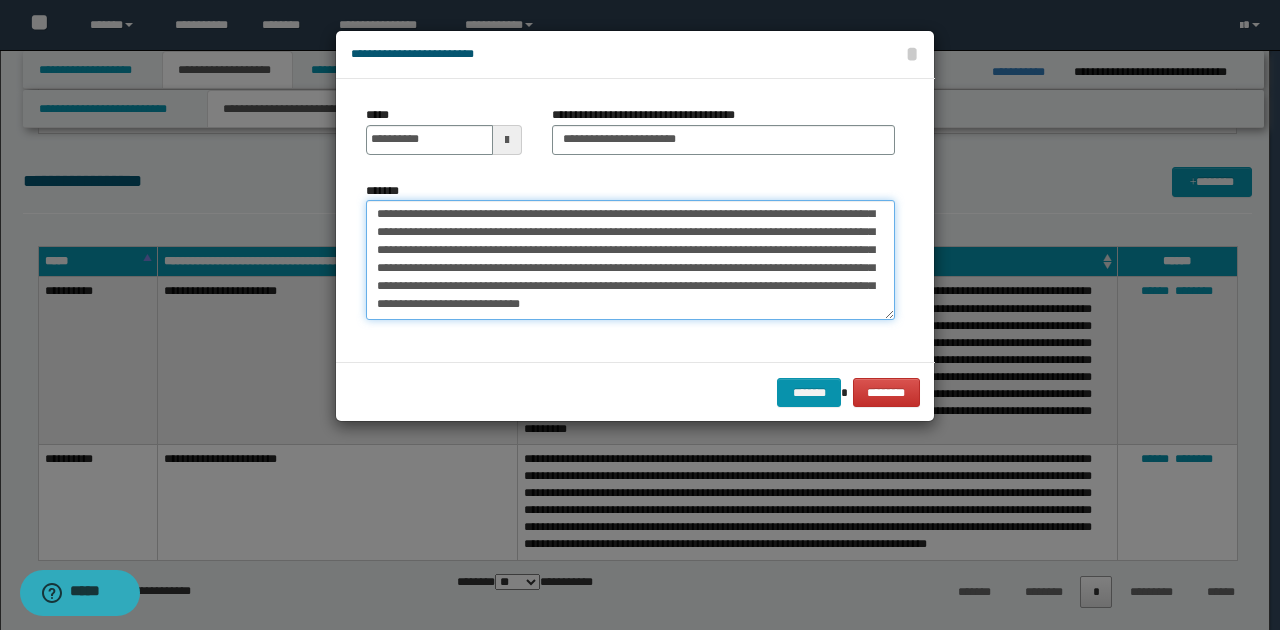 drag, startPoint x: 377, startPoint y: 216, endPoint x: 727, endPoint y: 356, distance: 376.96155 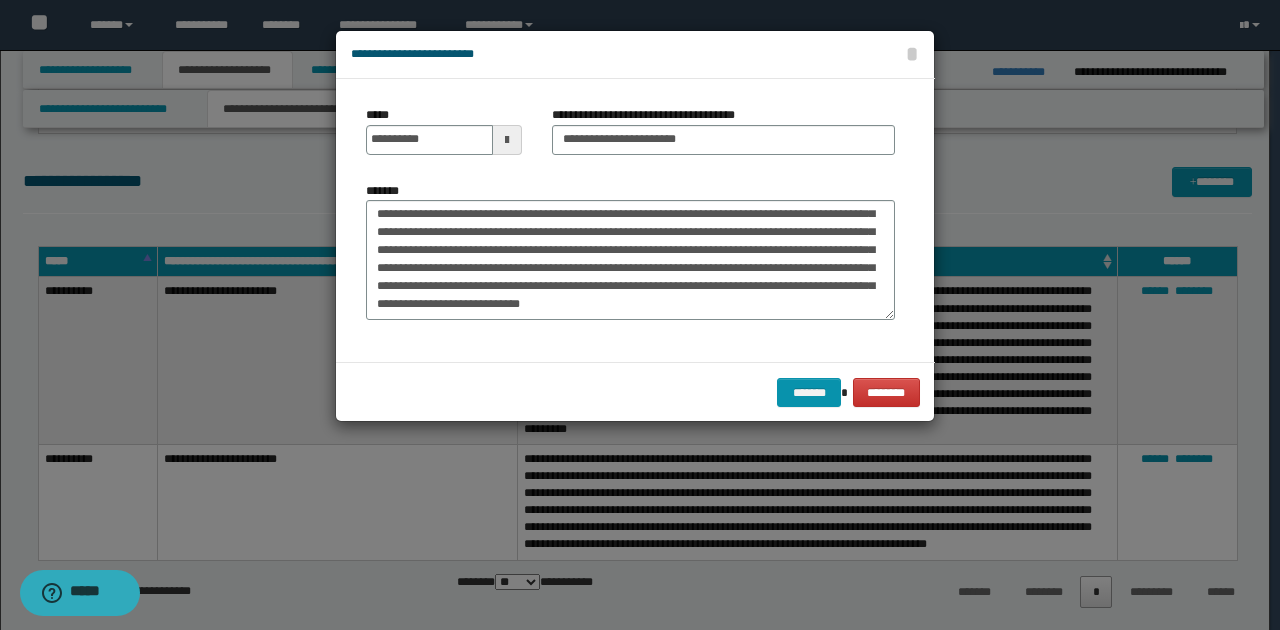 click on "*******" at bounding box center (630, 258) 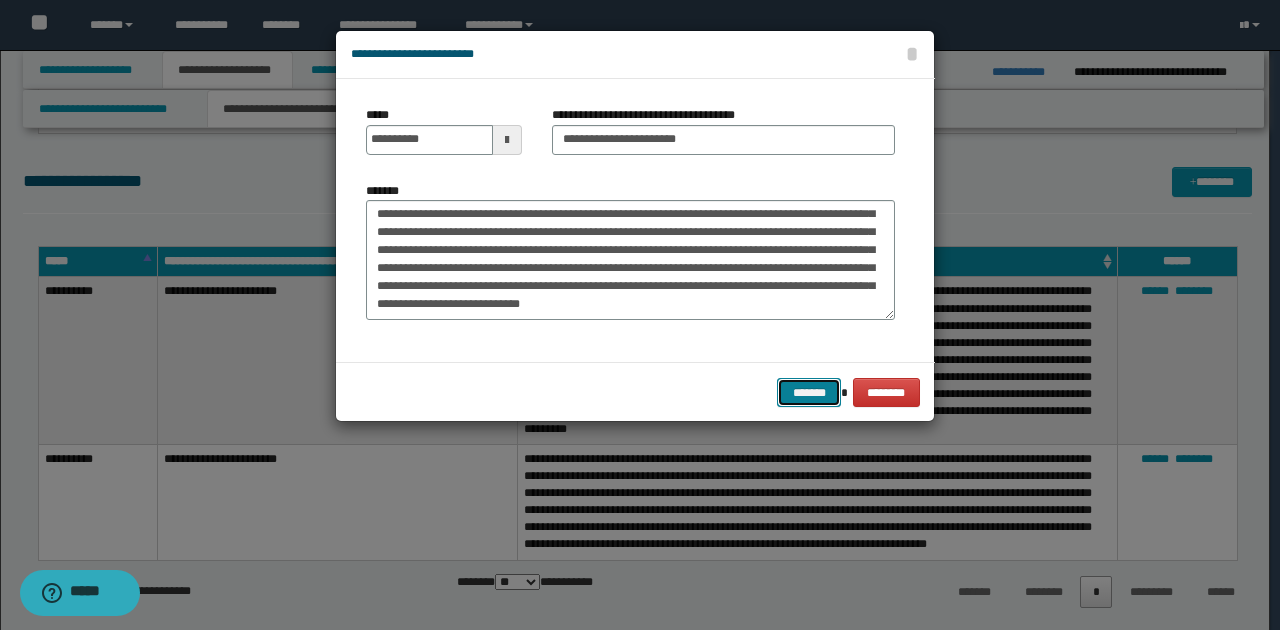 click on "*******" at bounding box center (809, 392) 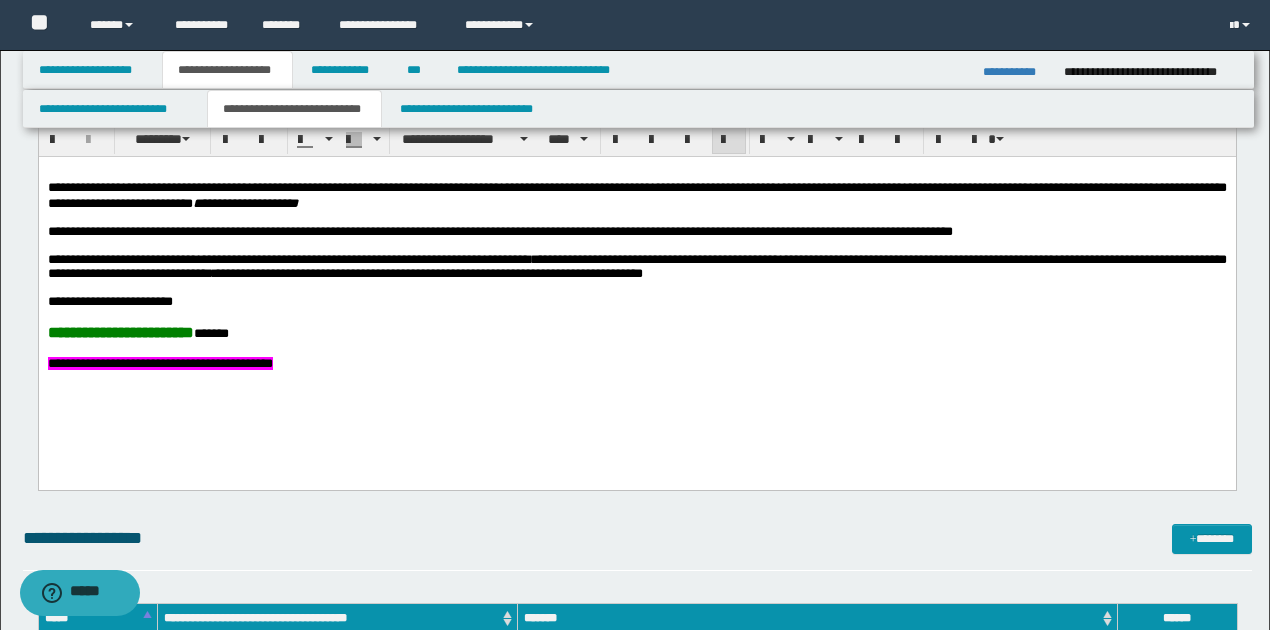 scroll, scrollTop: 466, scrollLeft: 0, axis: vertical 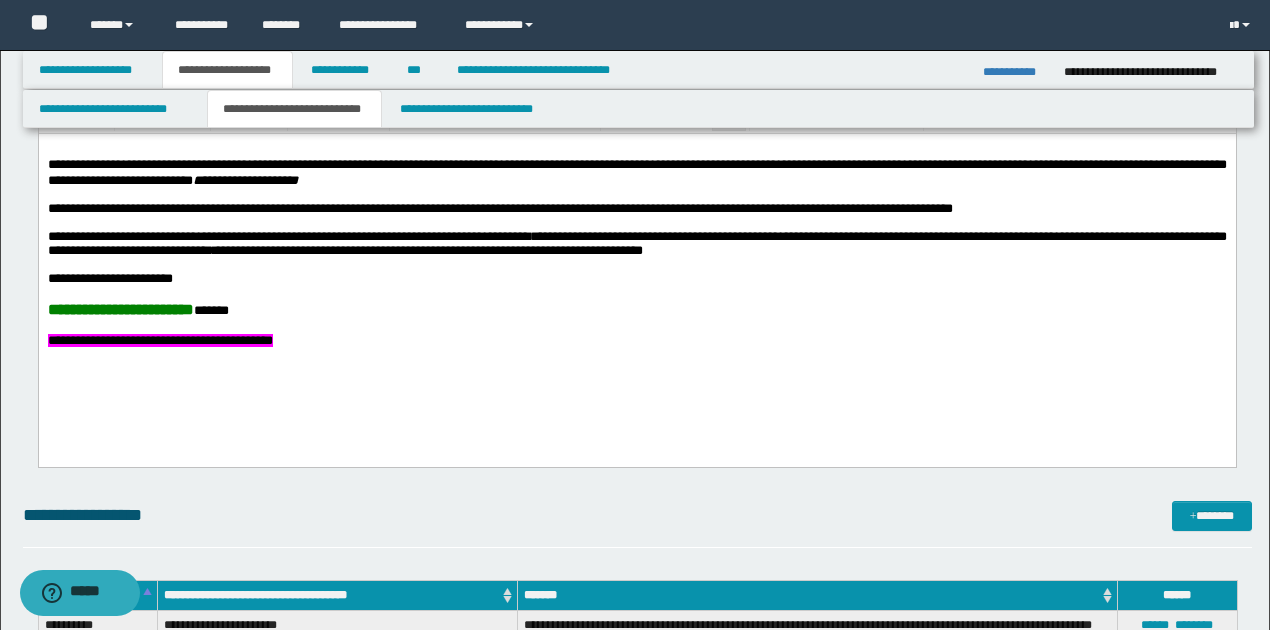 click on "**********" at bounding box center [636, 243] 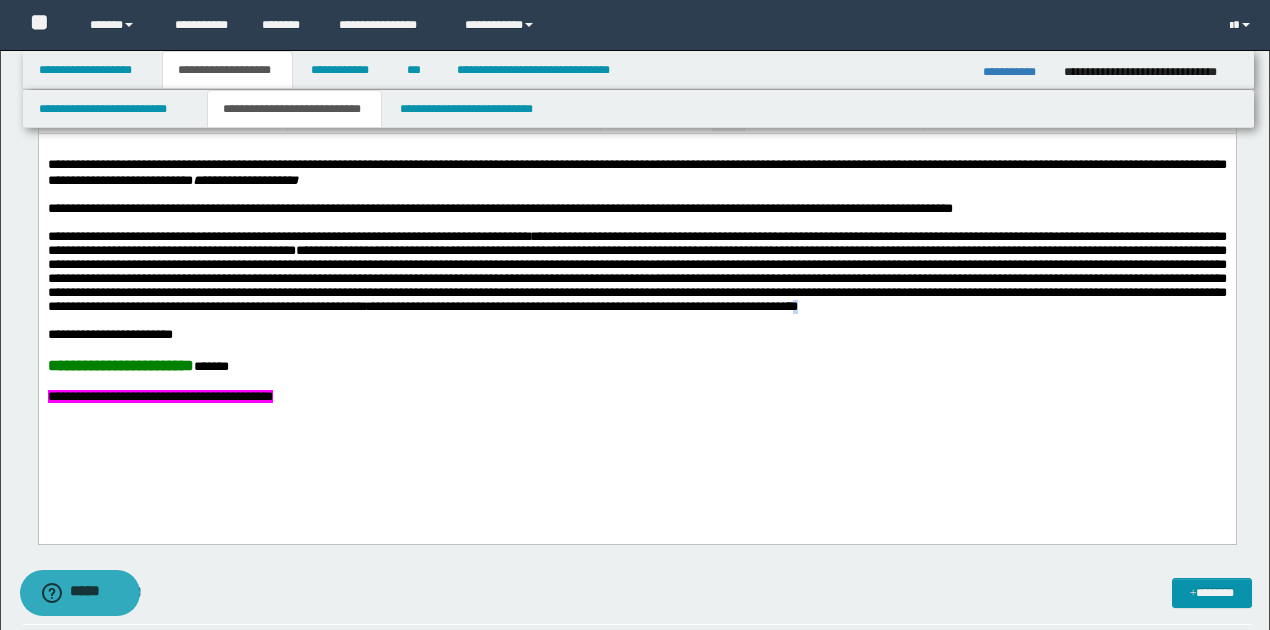 click on "**********" at bounding box center (636, 271) 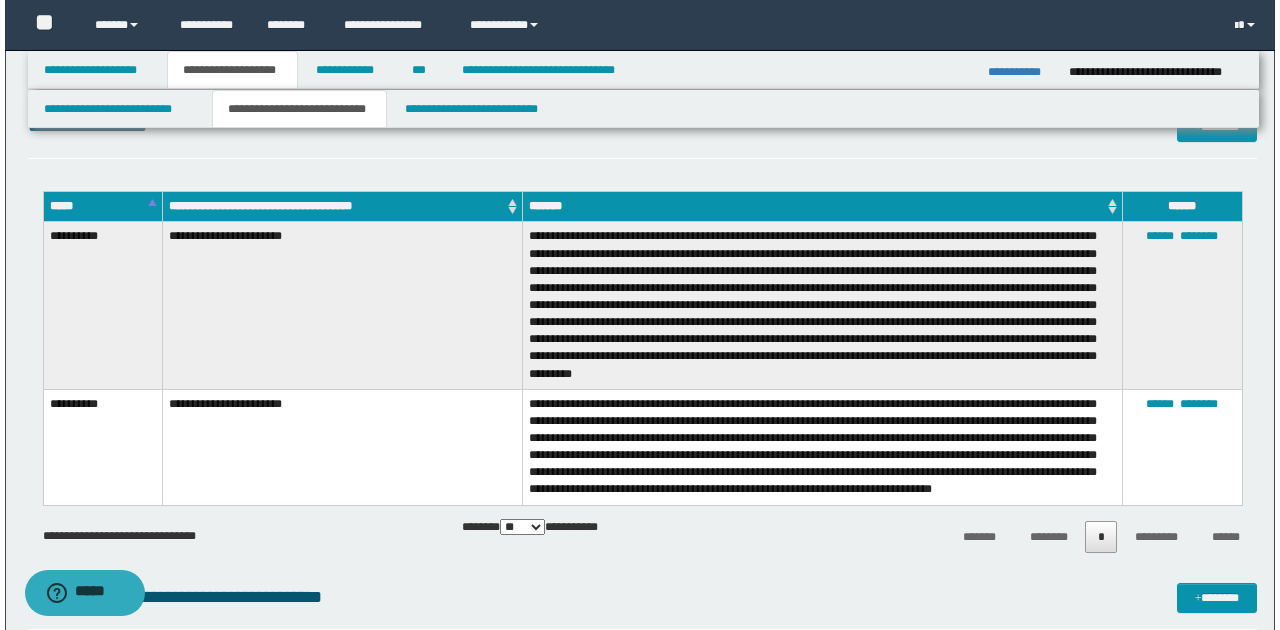 scroll, scrollTop: 933, scrollLeft: 0, axis: vertical 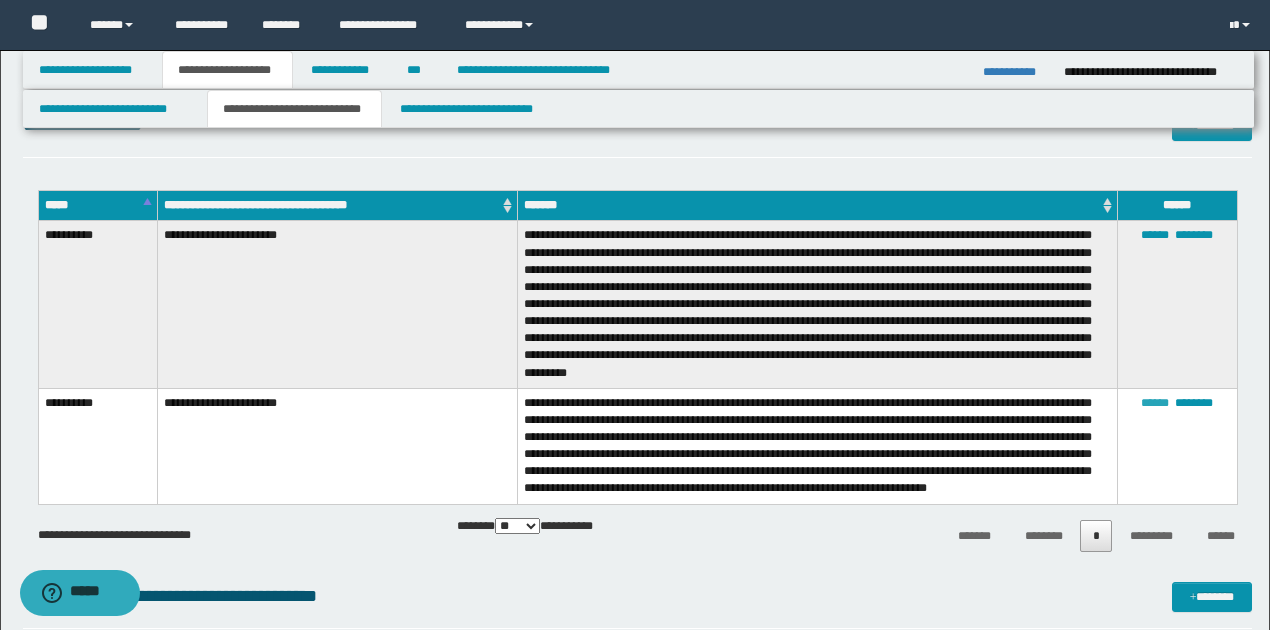 click on "******" at bounding box center [1155, 403] 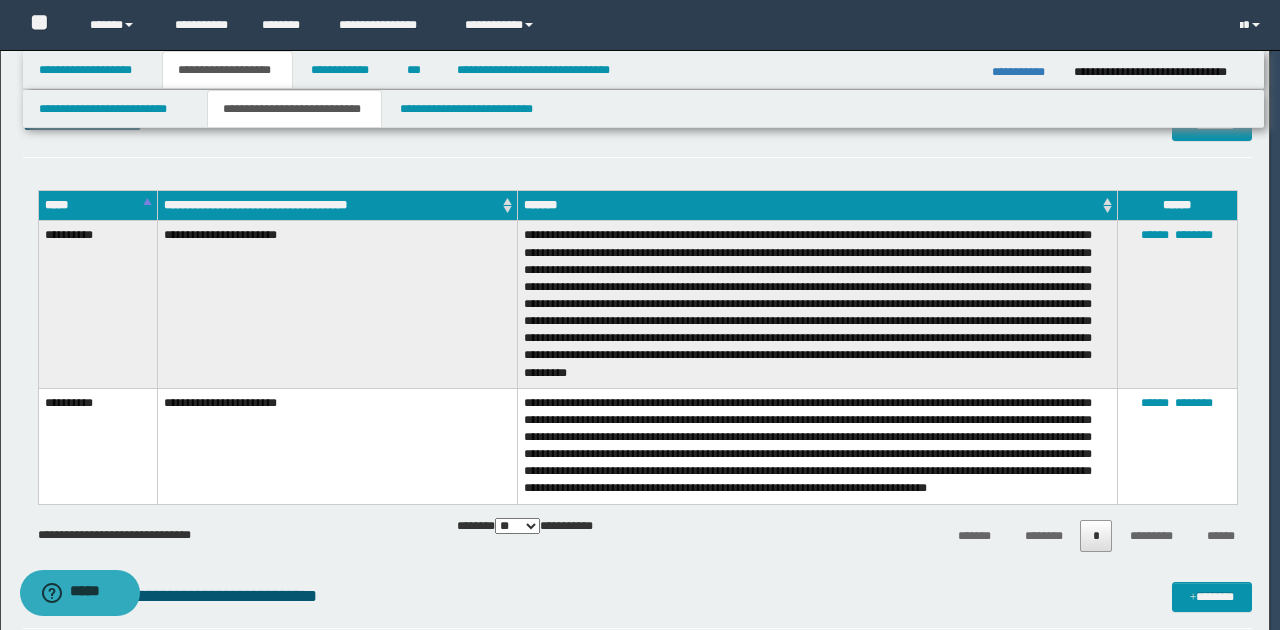 scroll, scrollTop: 18, scrollLeft: 0, axis: vertical 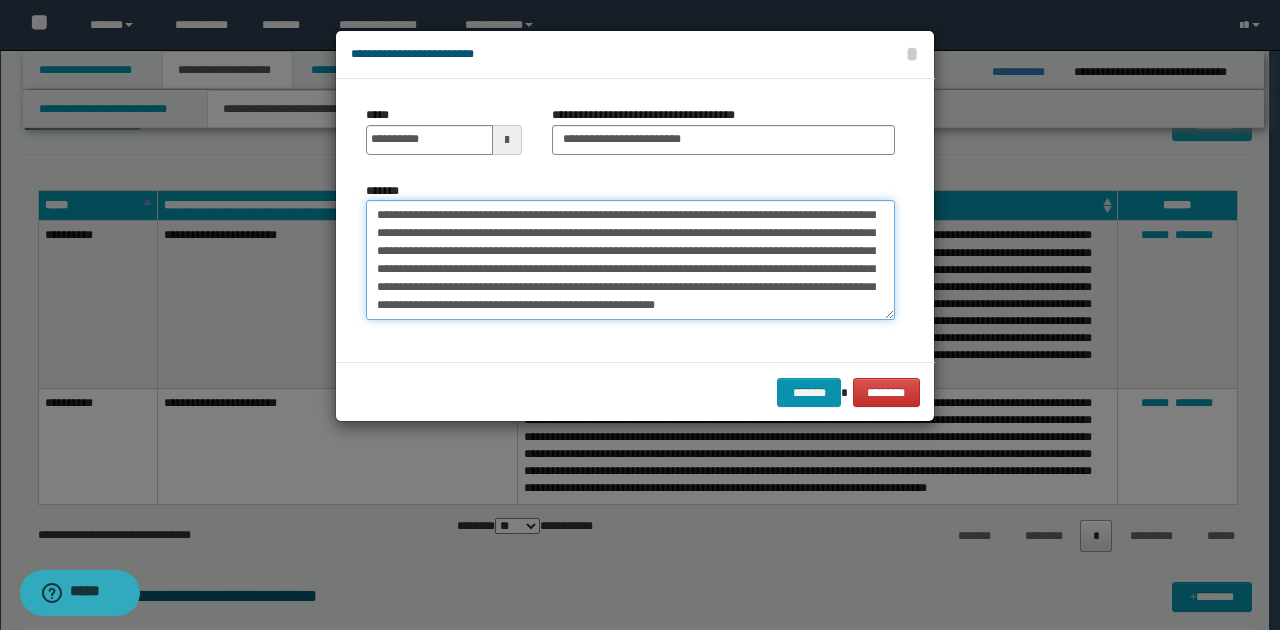 drag, startPoint x: 377, startPoint y: 215, endPoint x: 868, endPoint y: 323, distance: 502.73752 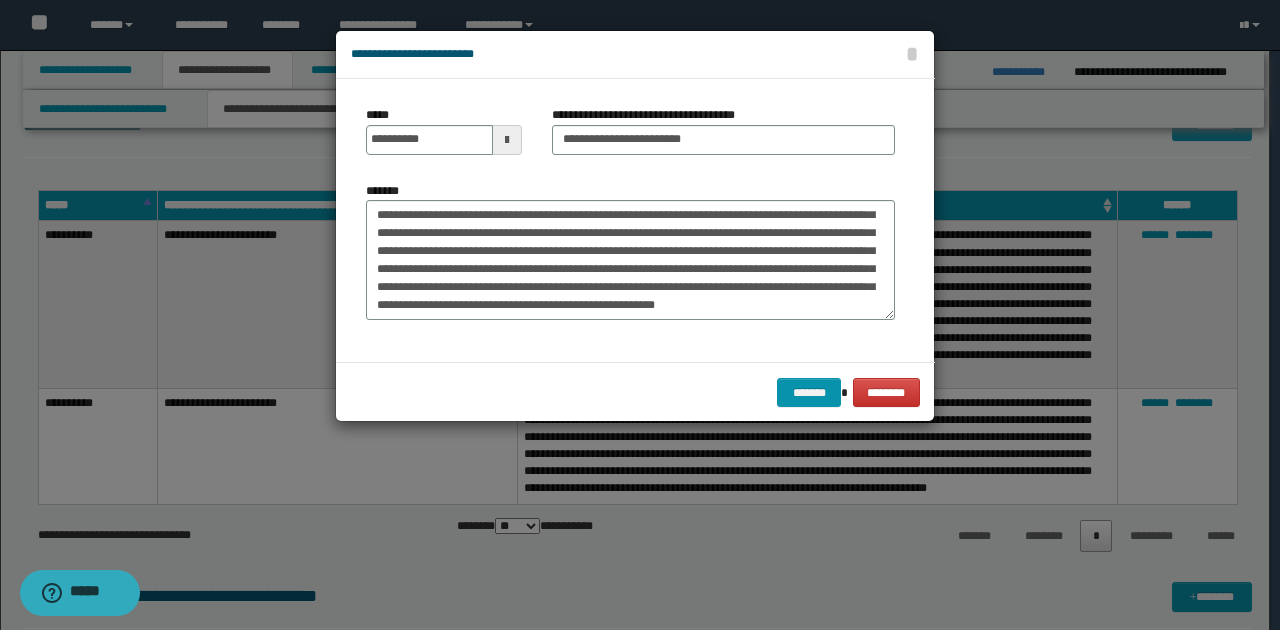 click on "**********" at bounding box center (630, 220) 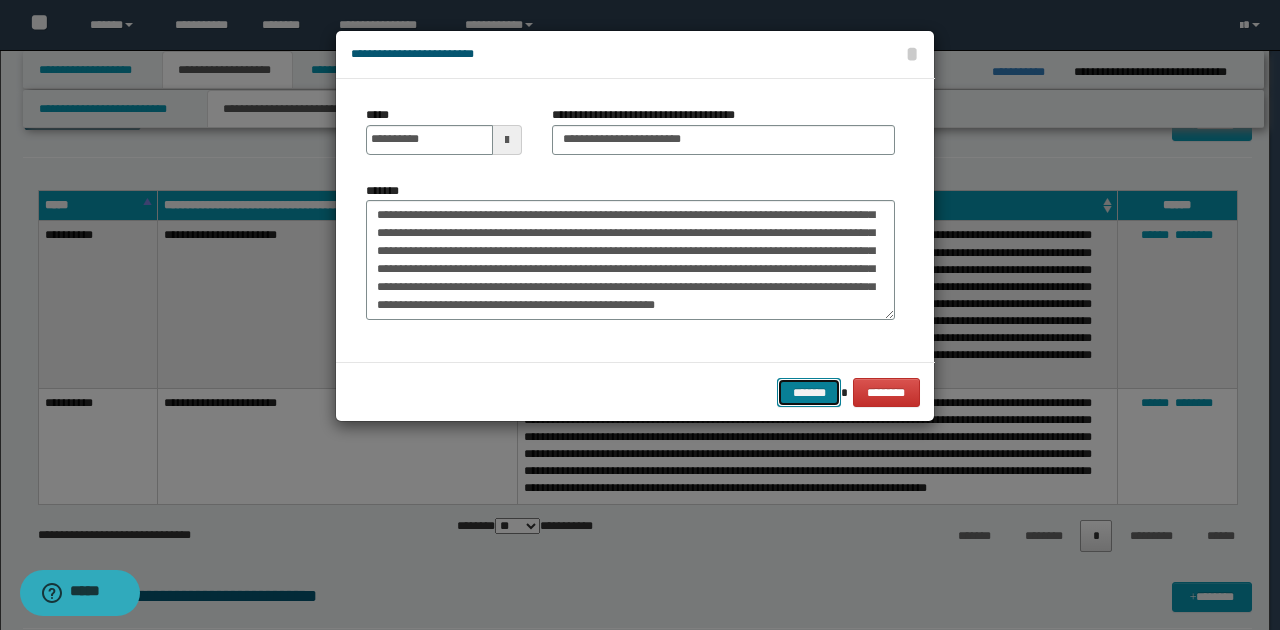 click on "*******" at bounding box center (809, 392) 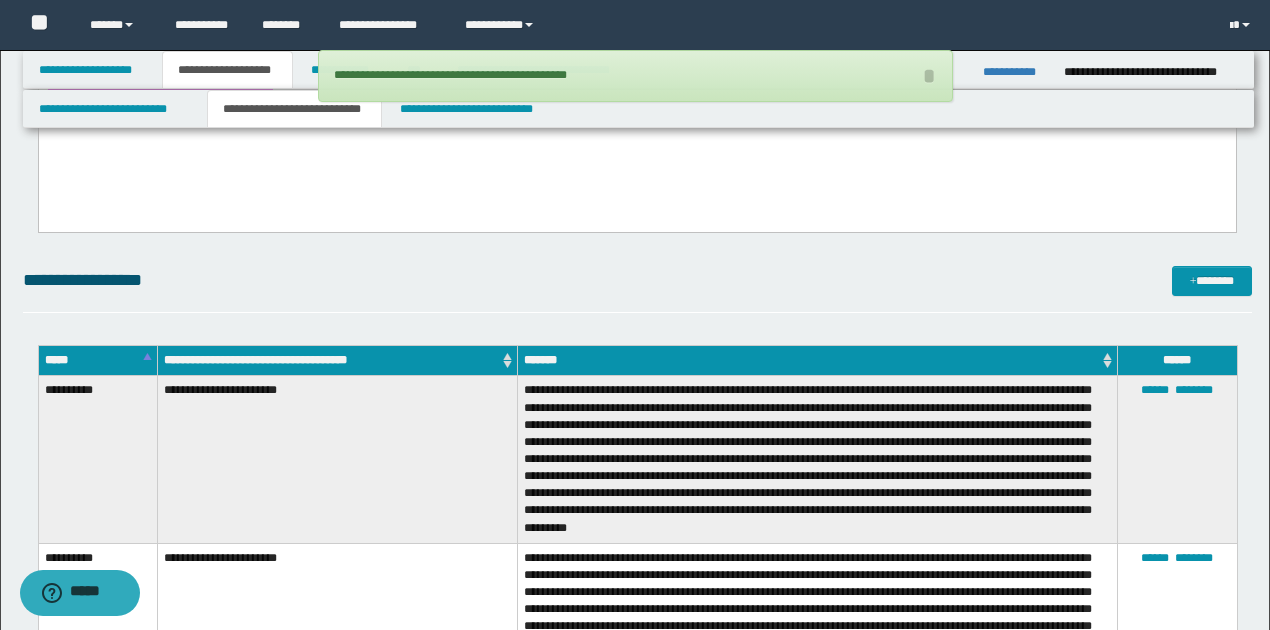 scroll, scrollTop: 600, scrollLeft: 0, axis: vertical 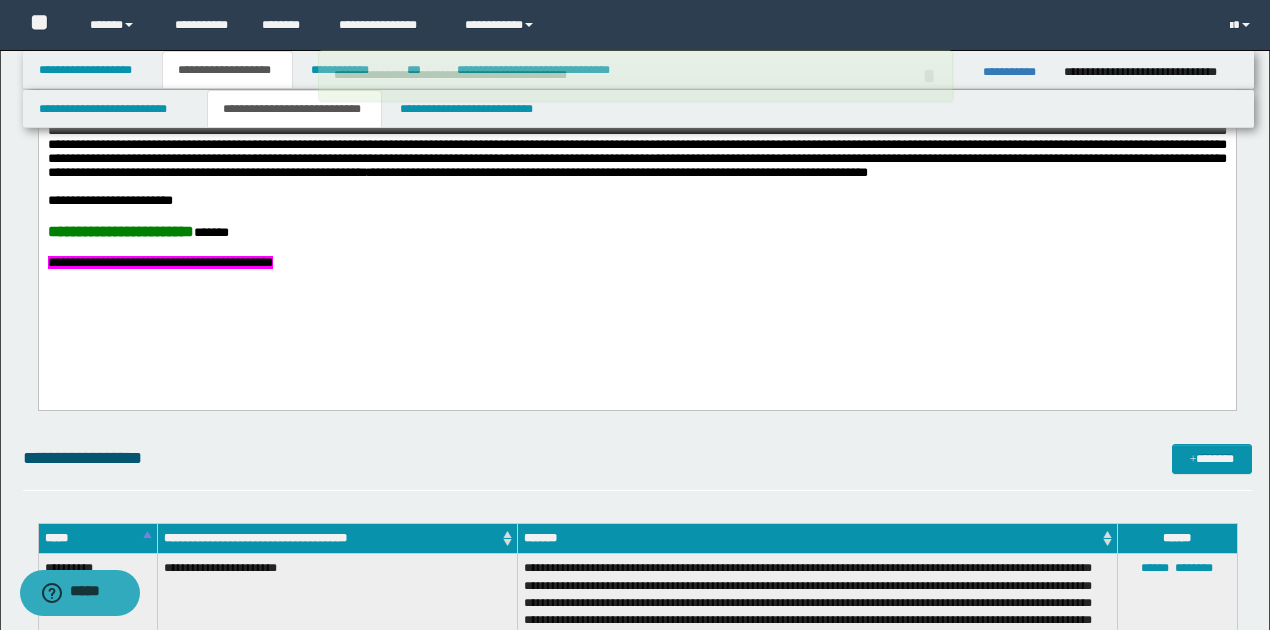 click on "**********" at bounding box center [636, 138] 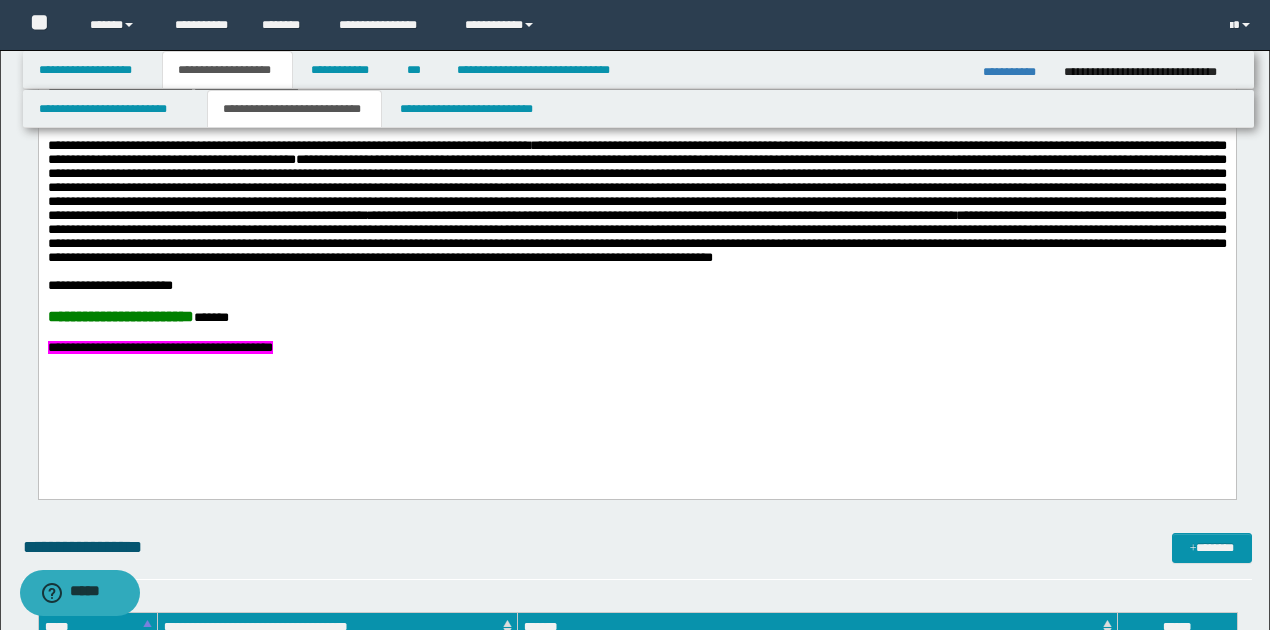scroll, scrollTop: 533, scrollLeft: 0, axis: vertical 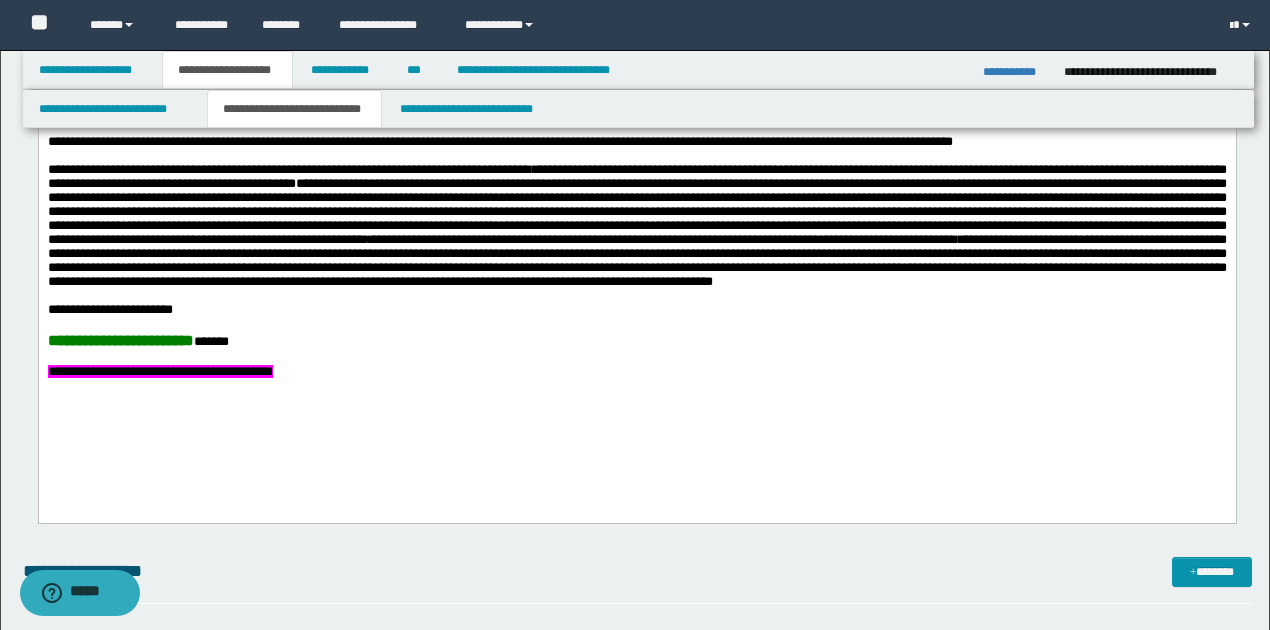 click on "**********" at bounding box center (636, 225) 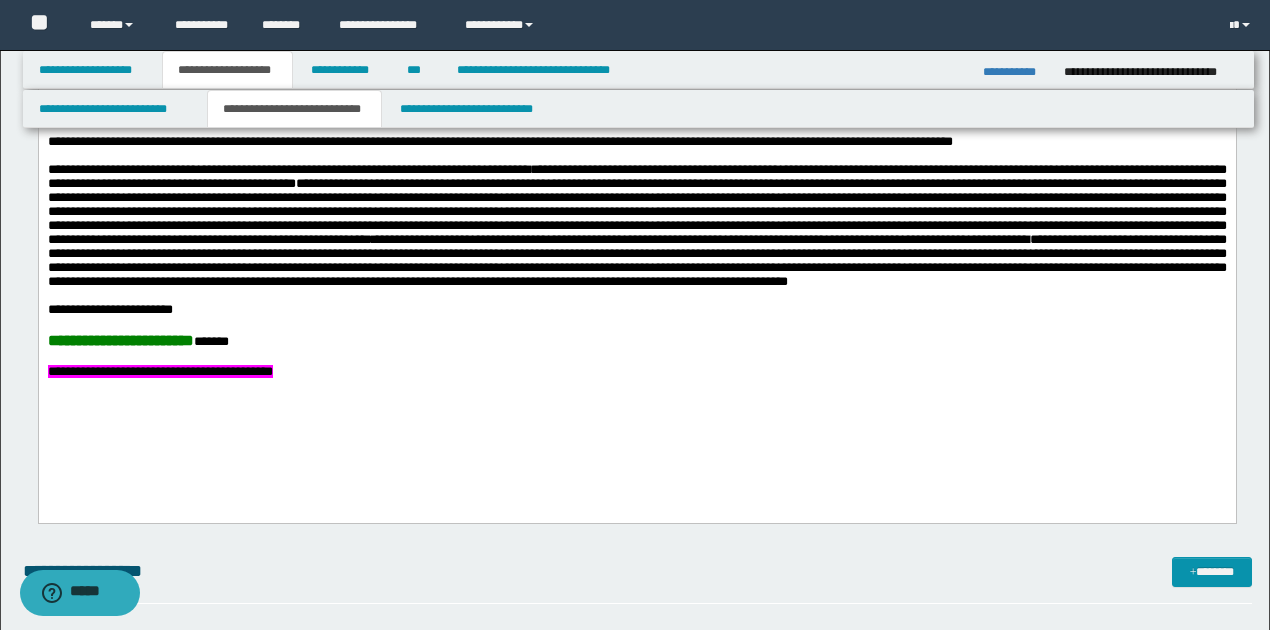 click on "**********" at bounding box center (636, 310) 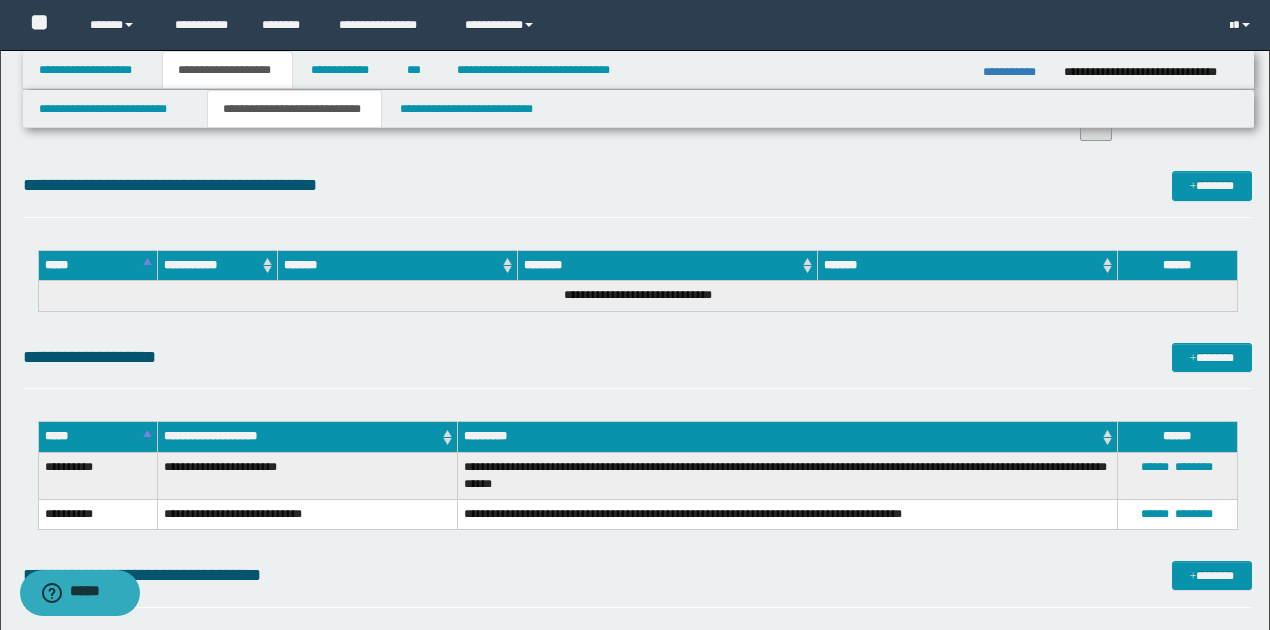 scroll, scrollTop: 1466, scrollLeft: 0, axis: vertical 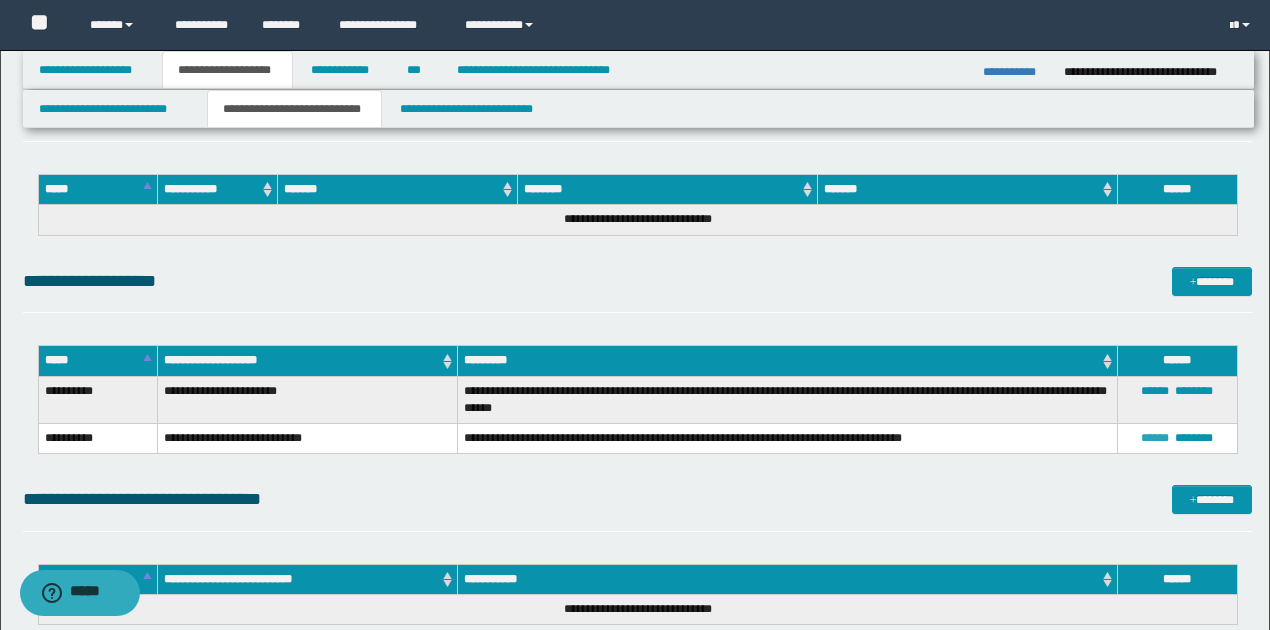 click on "******" at bounding box center [1155, 438] 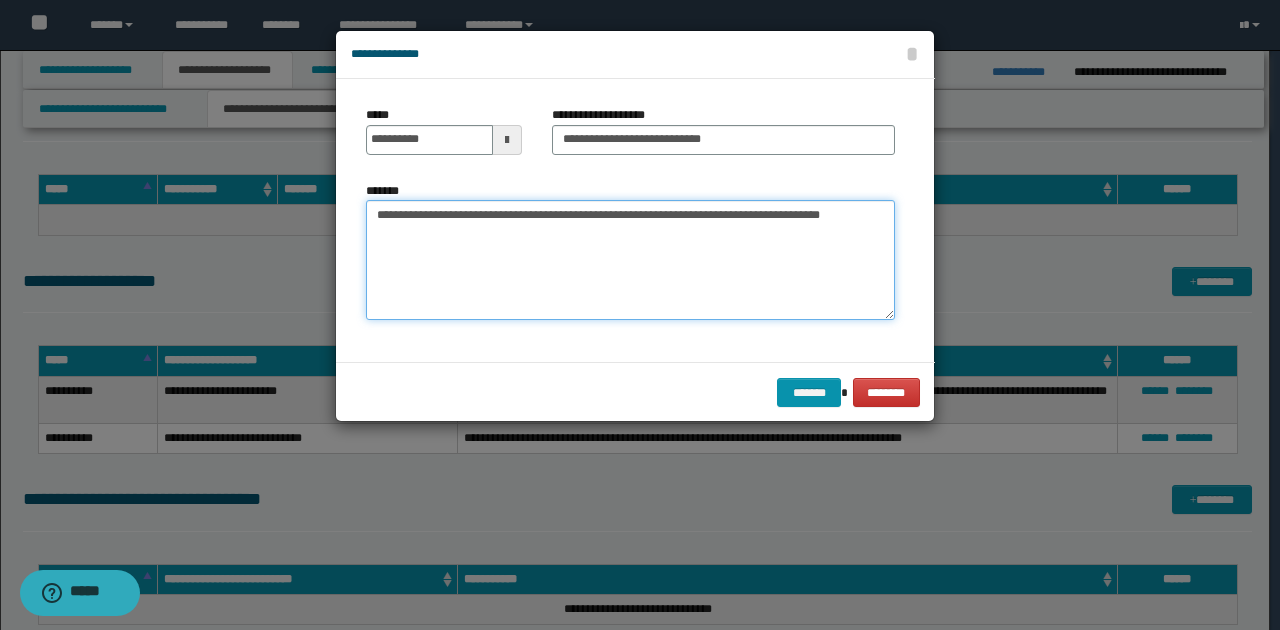 drag, startPoint x: 372, startPoint y: 216, endPoint x: 848, endPoint y: 232, distance: 476.26883 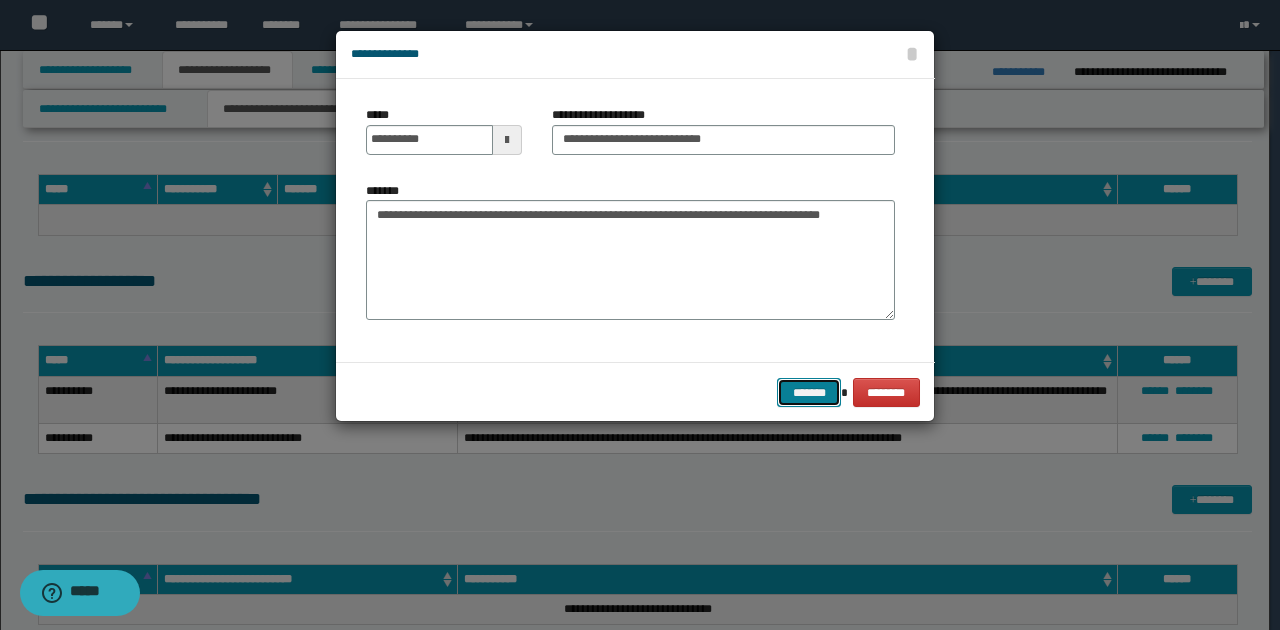 click on "*******" at bounding box center (809, 392) 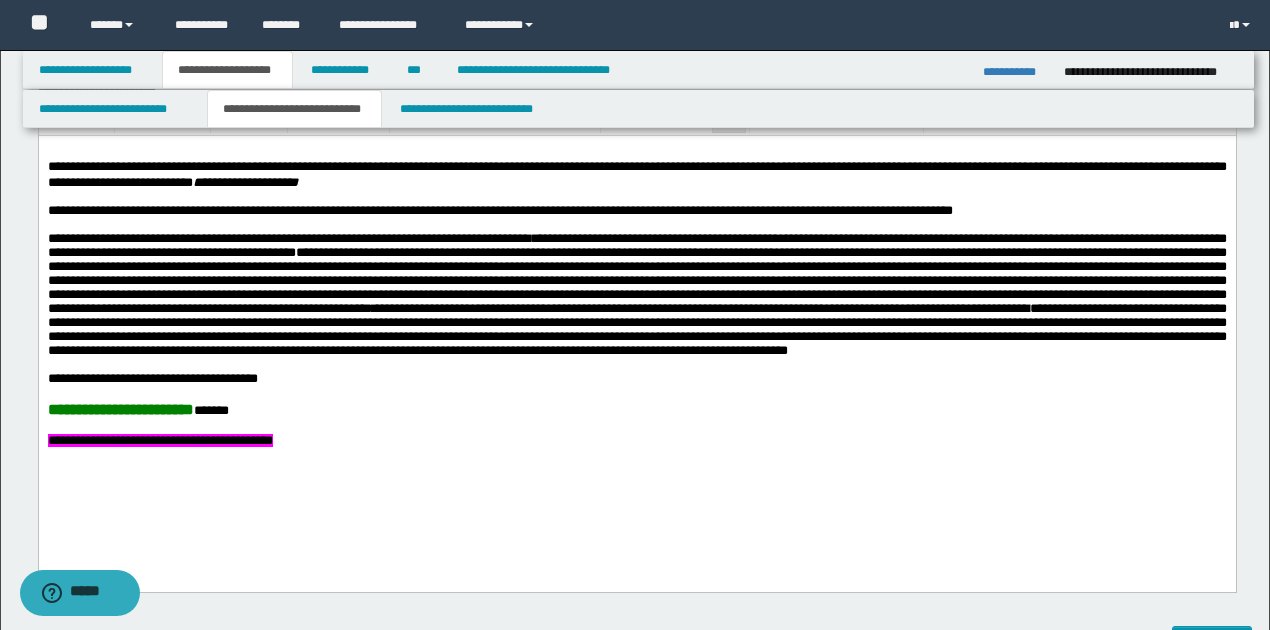 scroll, scrollTop: 466, scrollLeft: 0, axis: vertical 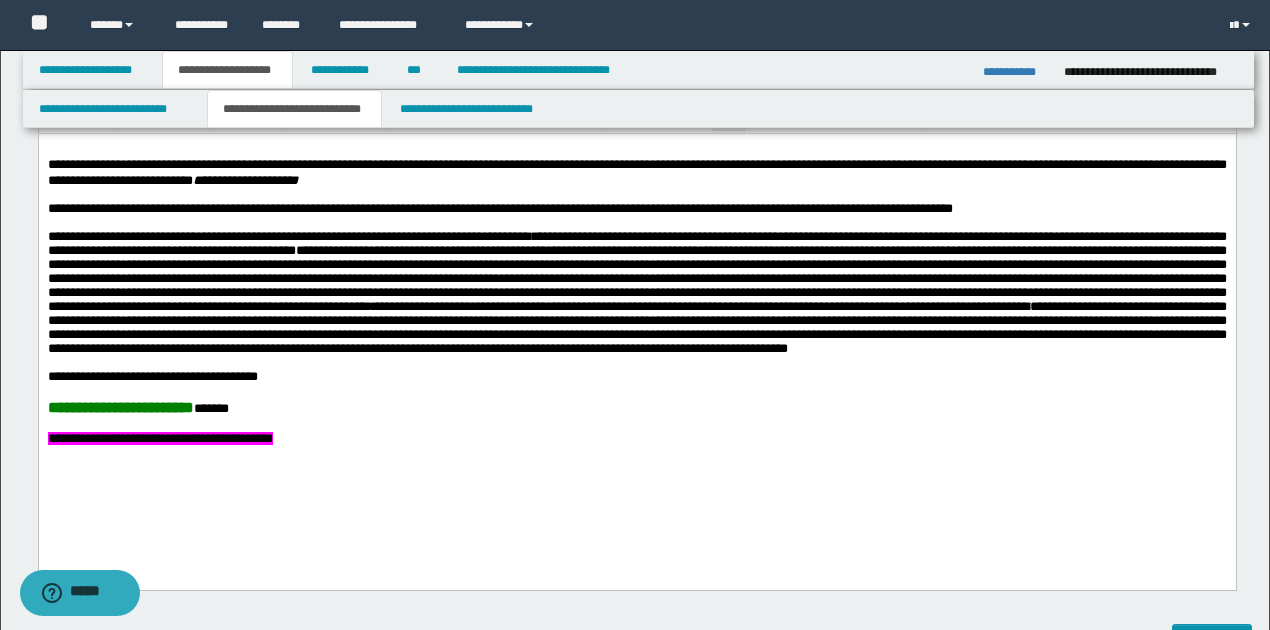 click on "**********" at bounding box center [636, 293] 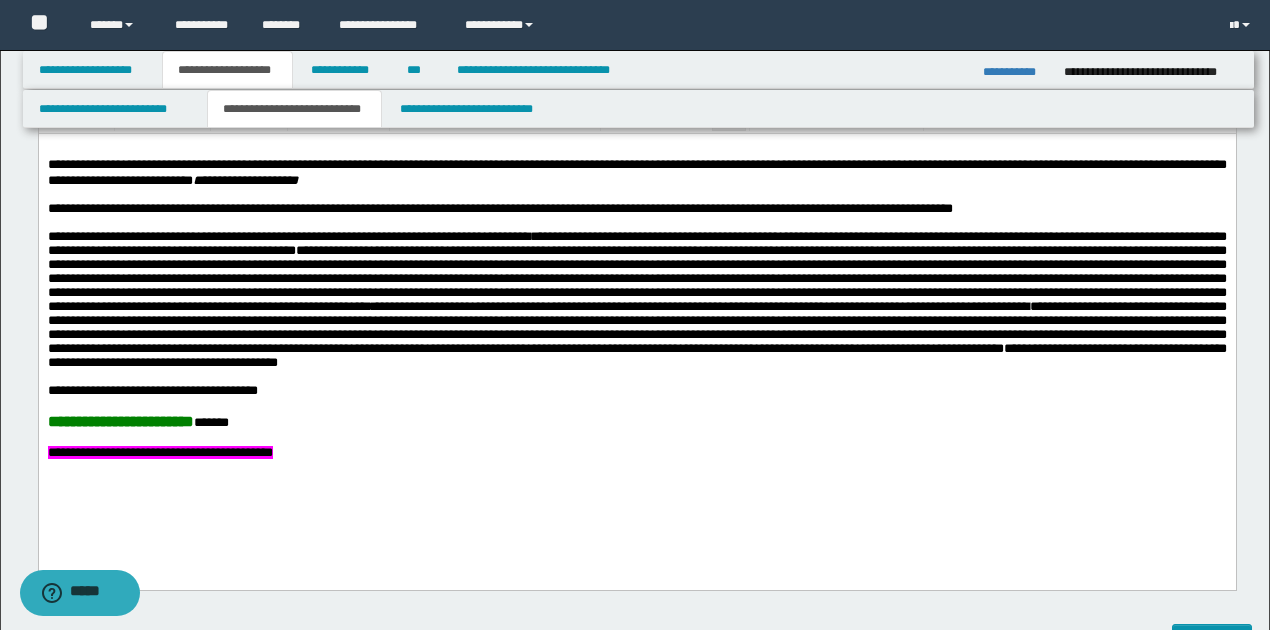 click on "**********" at bounding box center [636, 299] 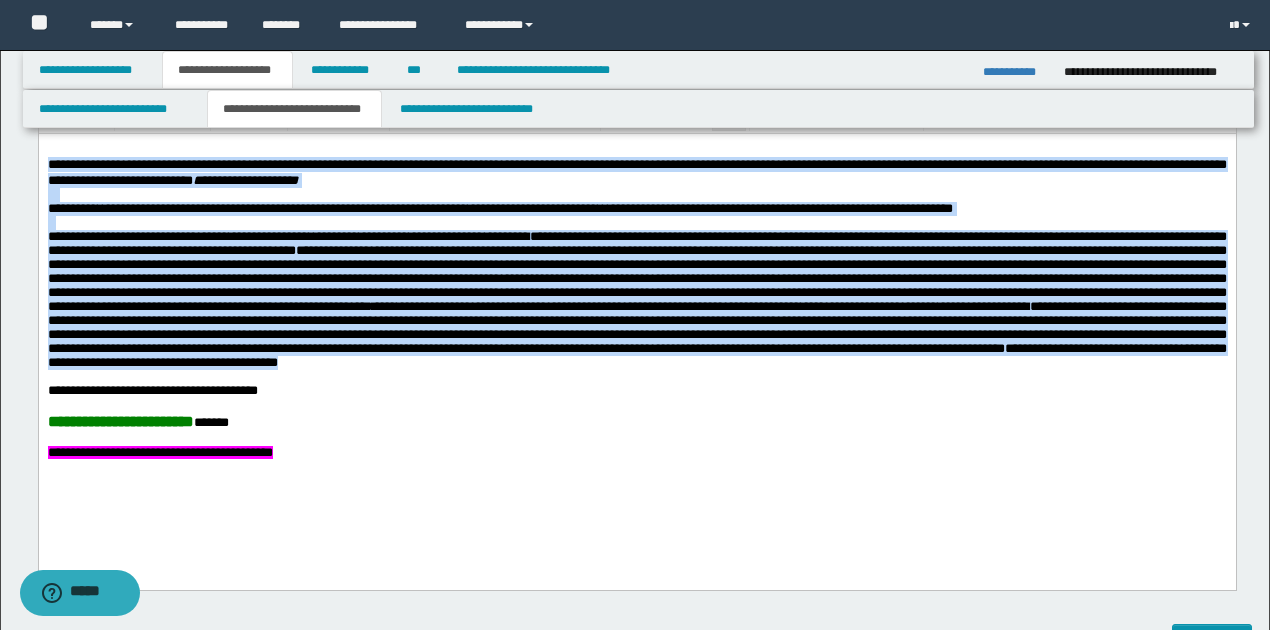 drag, startPoint x: 47, startPoint y: 161, endPoint x: 987, endPoint y: 381, distance: 965.4015 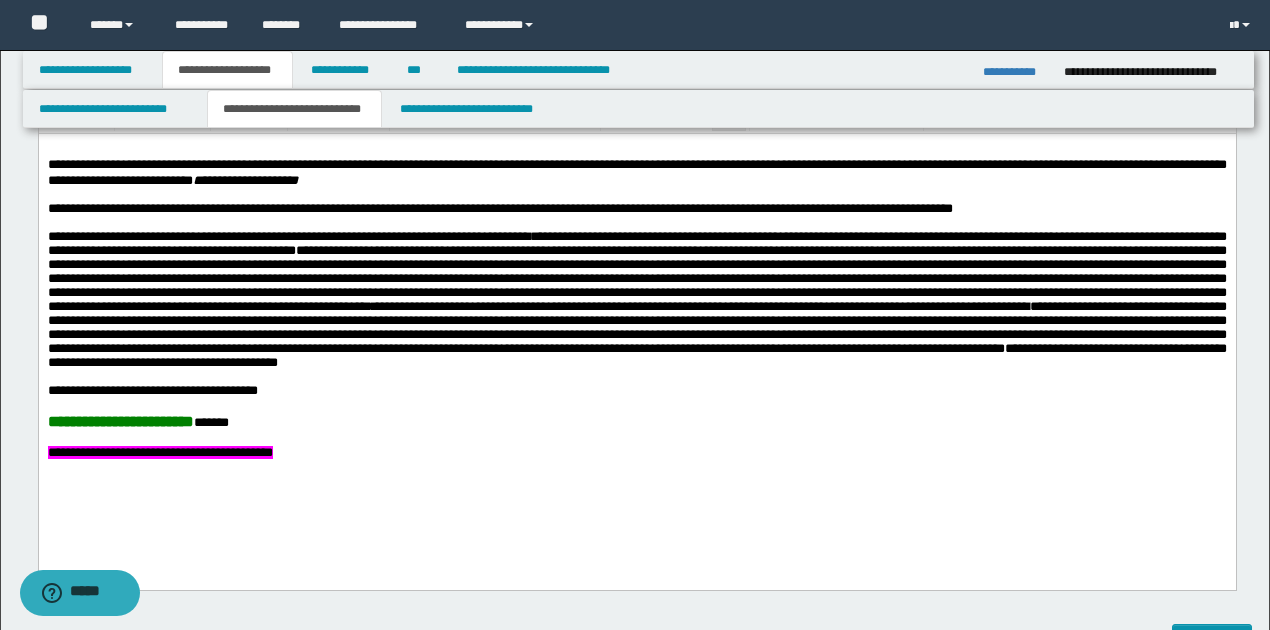click on "**********" at bounding box center (636, 391) 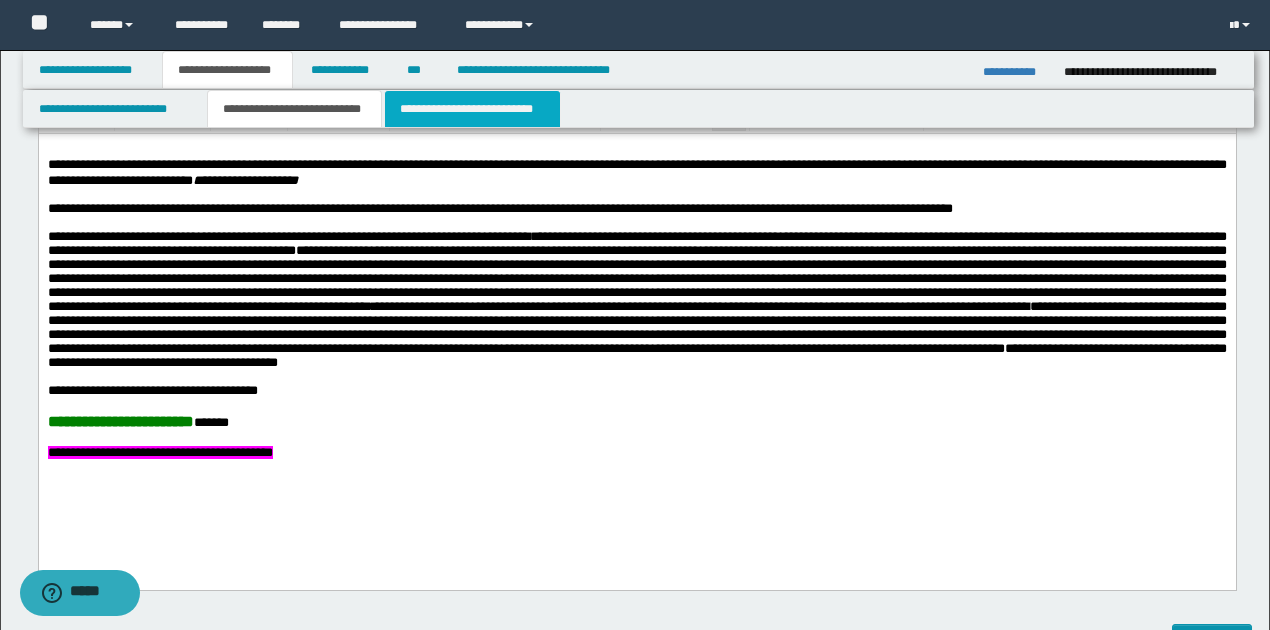 click on "**********" at bounding box center (472, 109) 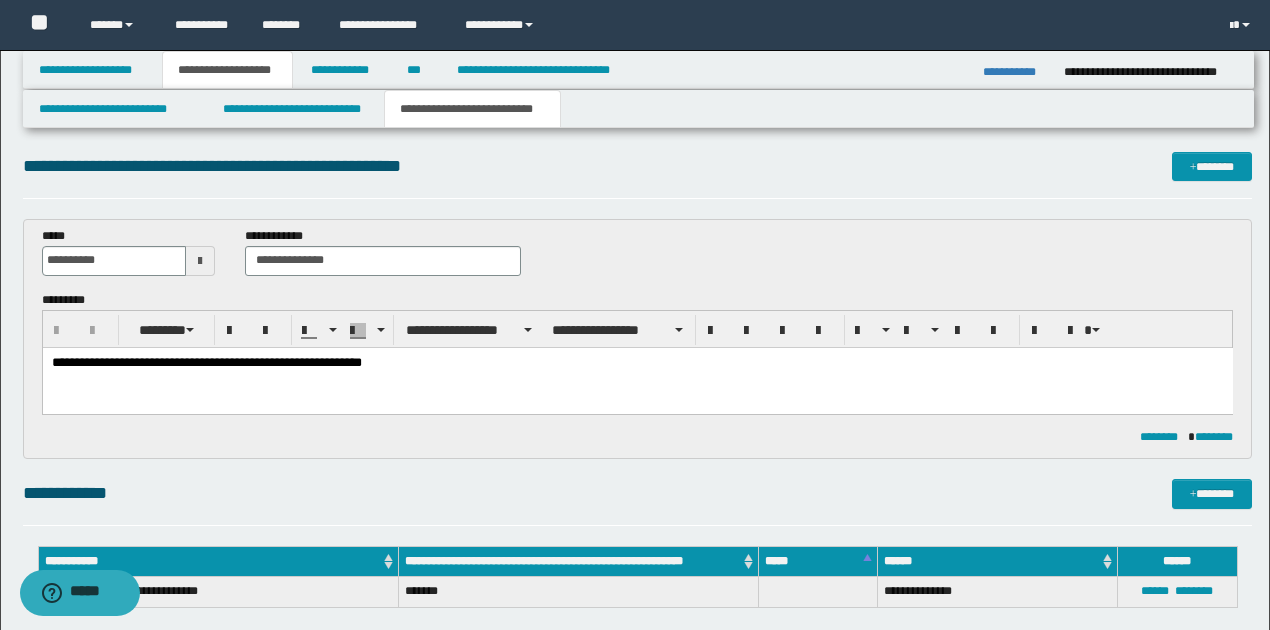 scroll, scrollTop: 0, scrollLeft: 0, axis: both 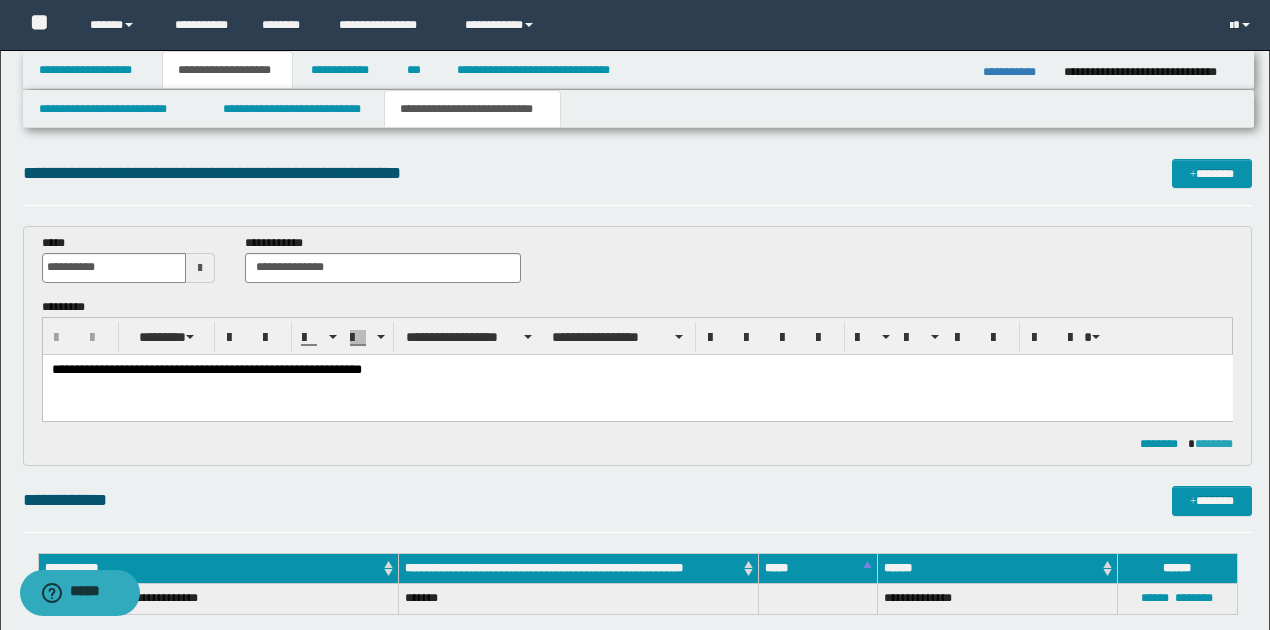 click on "********" at bounding box center (1214, 444) 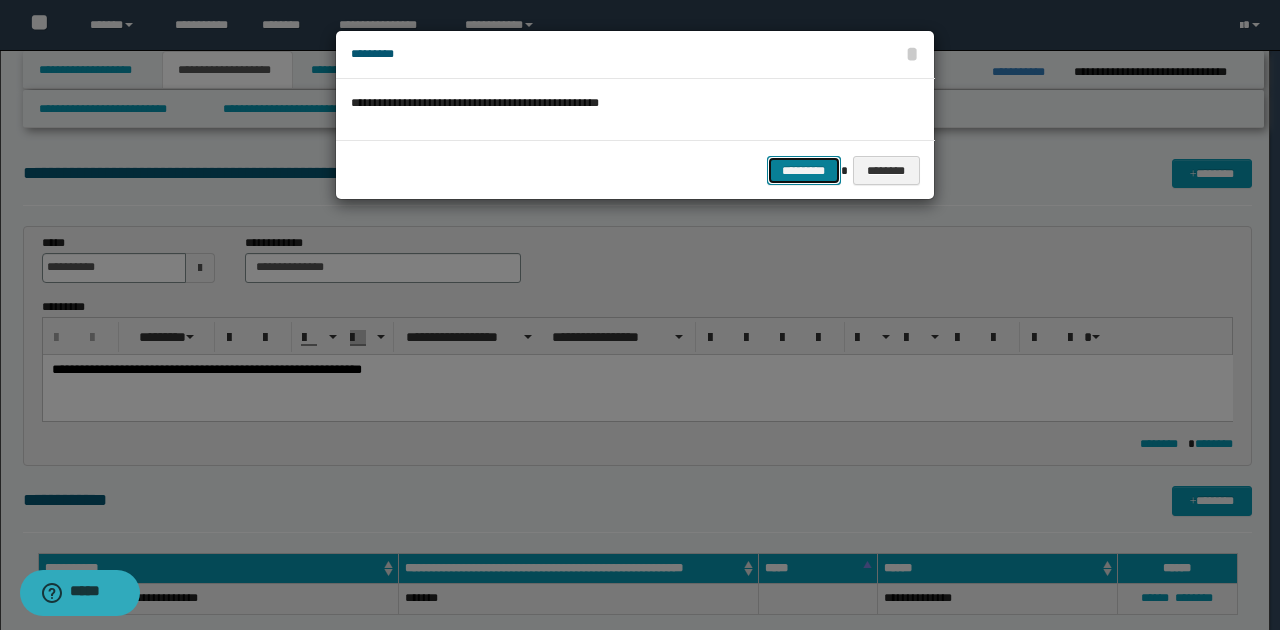click on "*********" at bounding box center [804, 170] 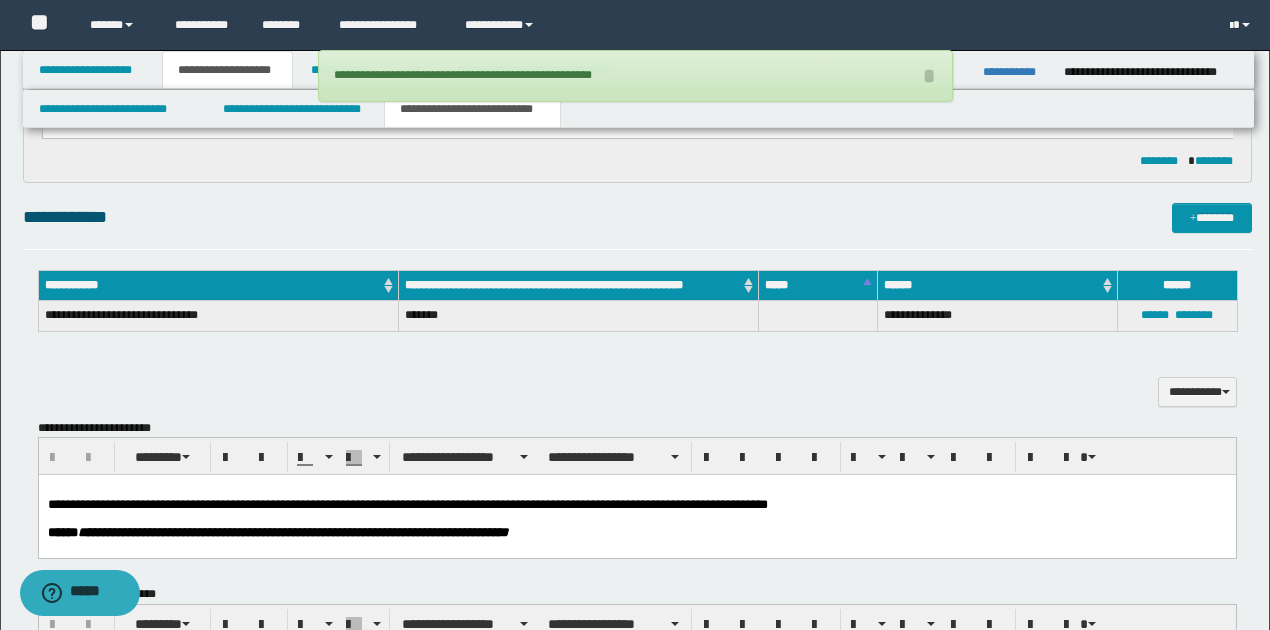 scroll, scrollTop: 466, scrollLeft: 0, axis: vertical 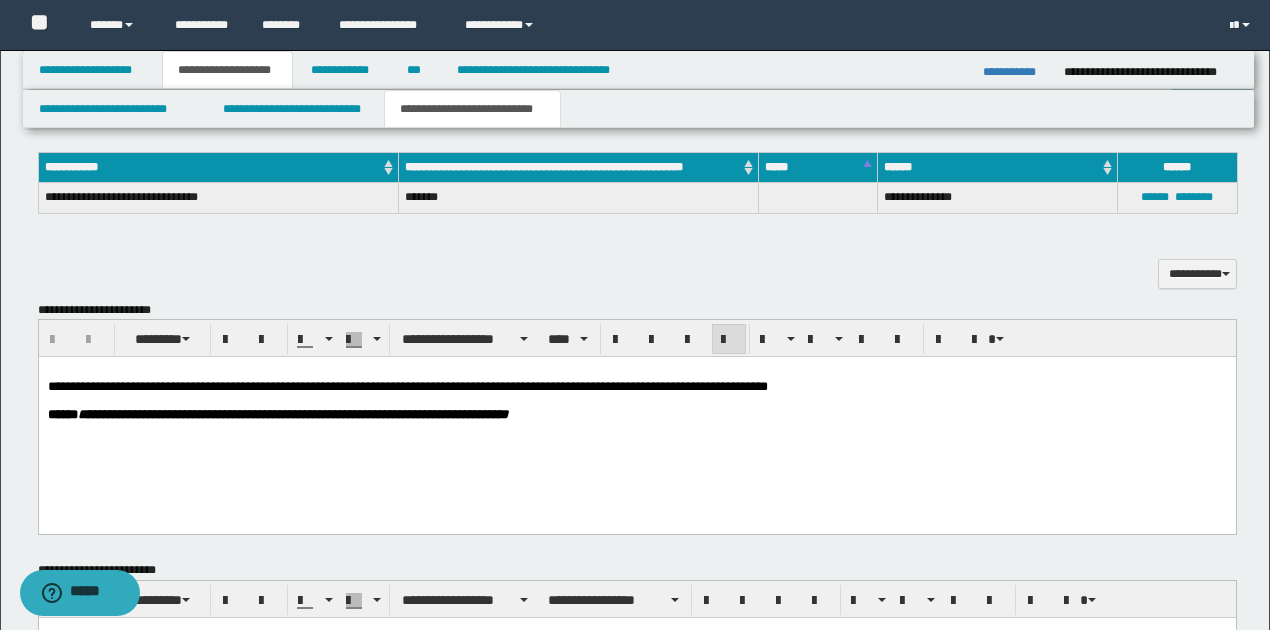 click on "**********" at bounding box center (407, 386) 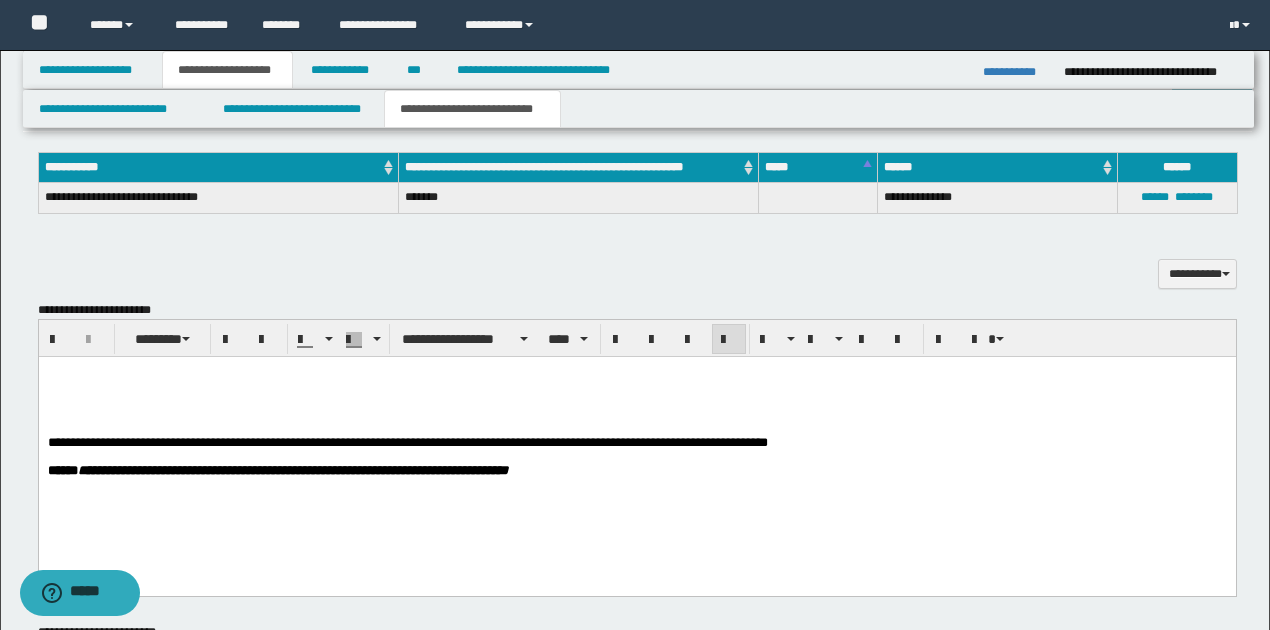 click at bounding box center (636, 387) 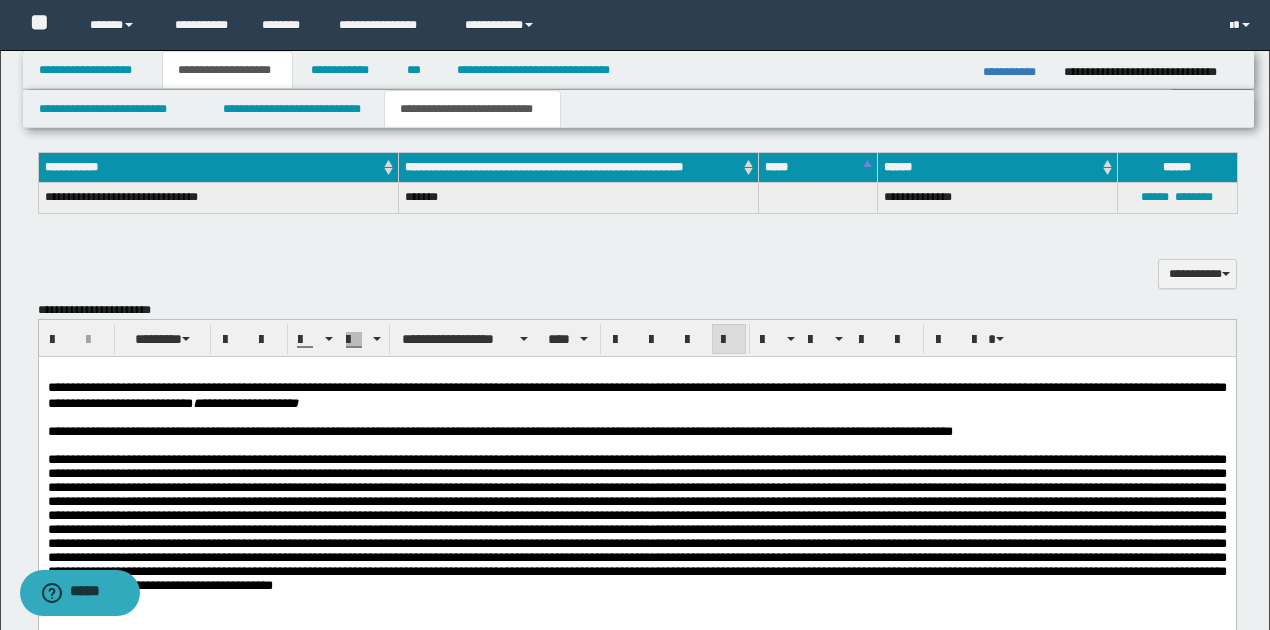 click on "**********" at bounding box center (636, 432) 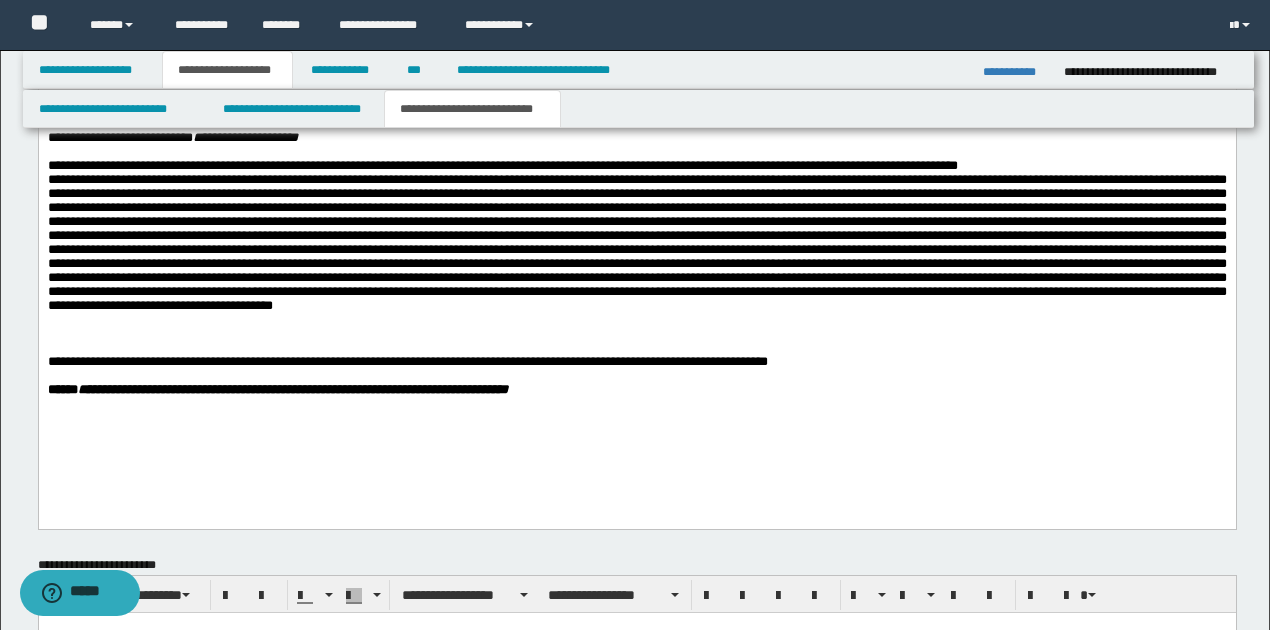 scroll, scrollTop: 733, scrollLeft: 0, axis: vertical 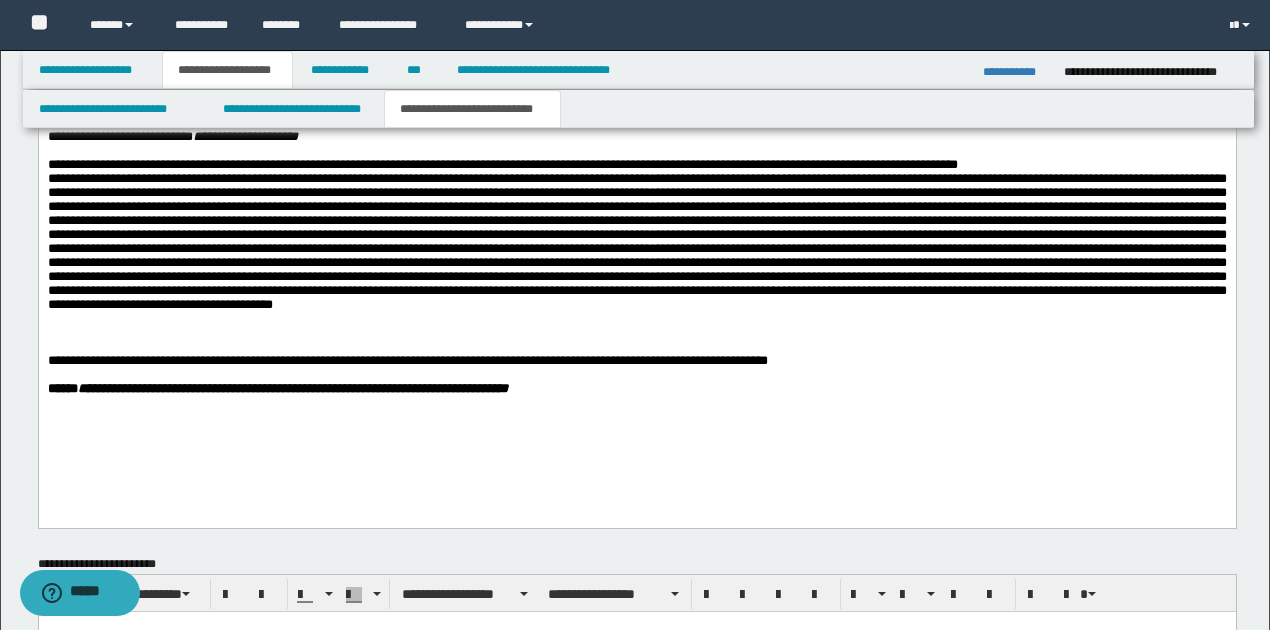 click at bounding box center [636, 242] 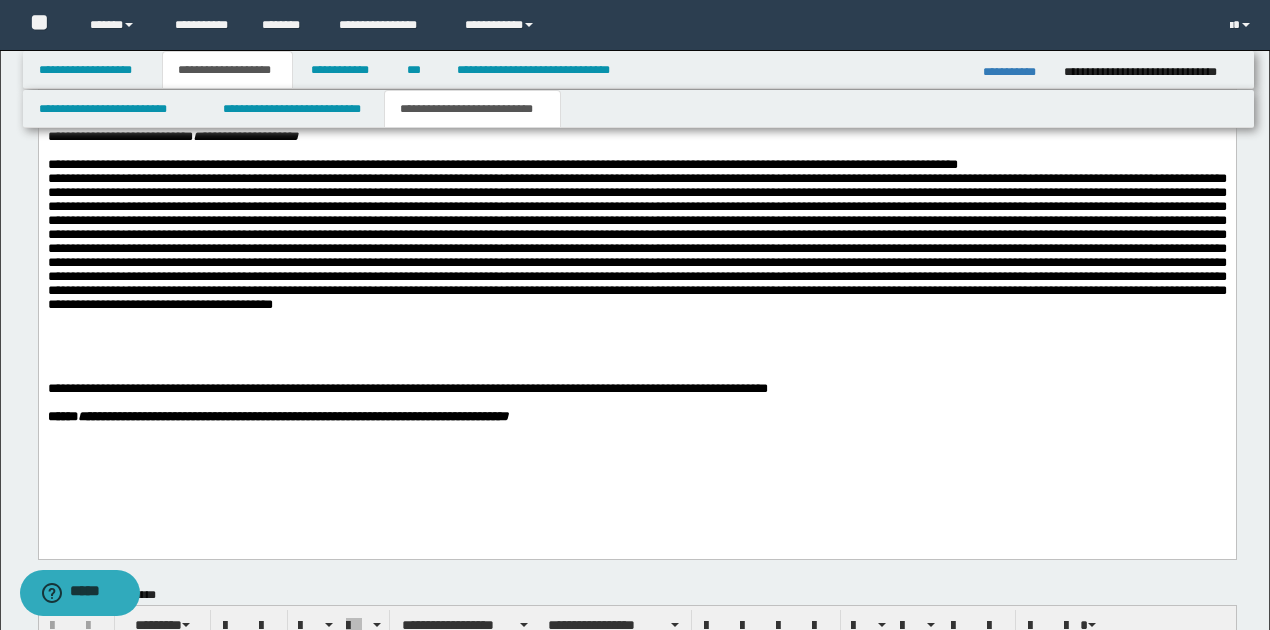 type 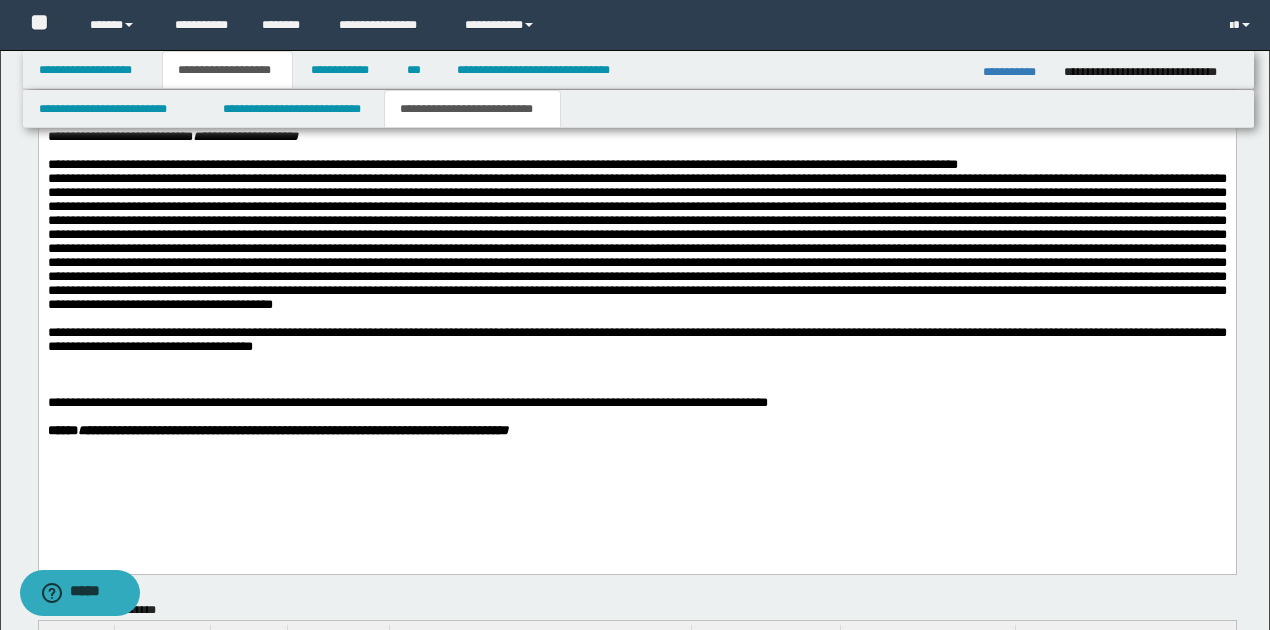 click on "**********" at bounding box center (636, 340) 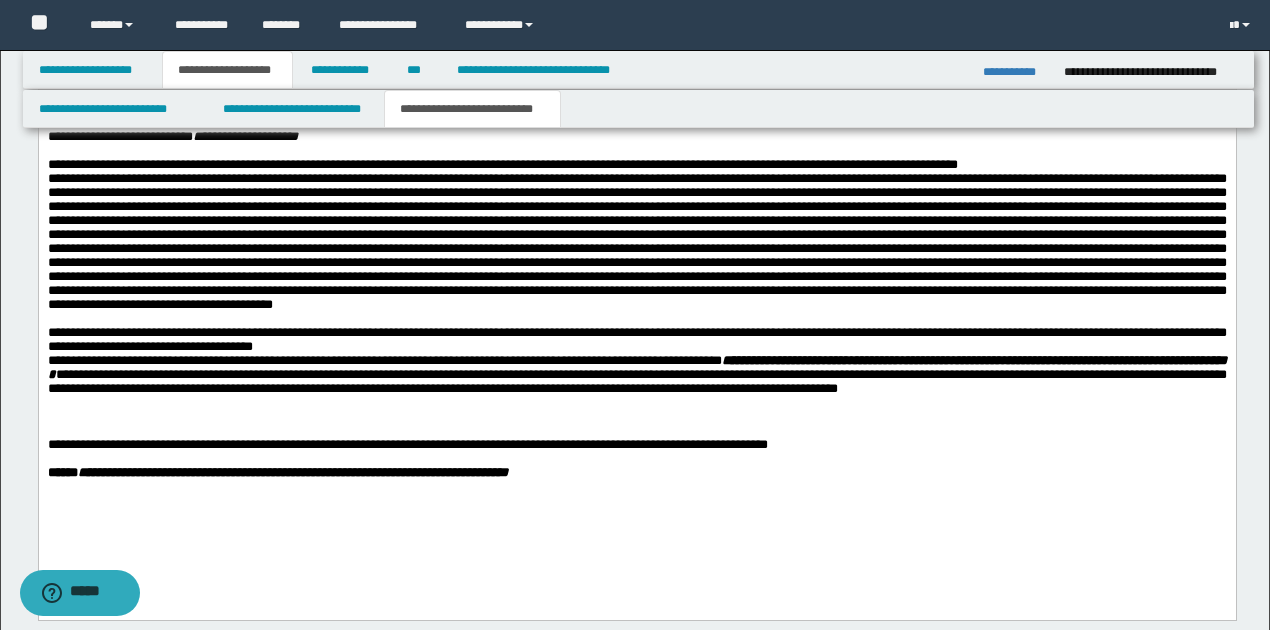 click on "**********" at bounding box center (636, 340) 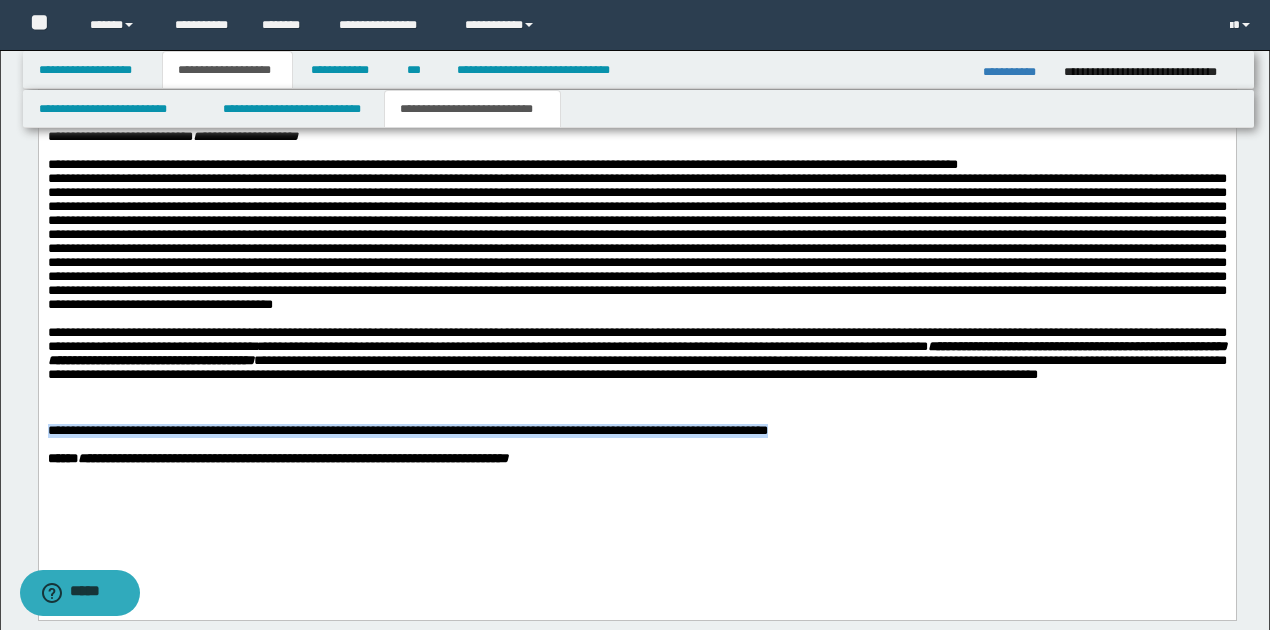 drag, startPoint x: 47, startPoint y: 472, endPoint x: 814, endPoint y: 480, distance: 767.04175 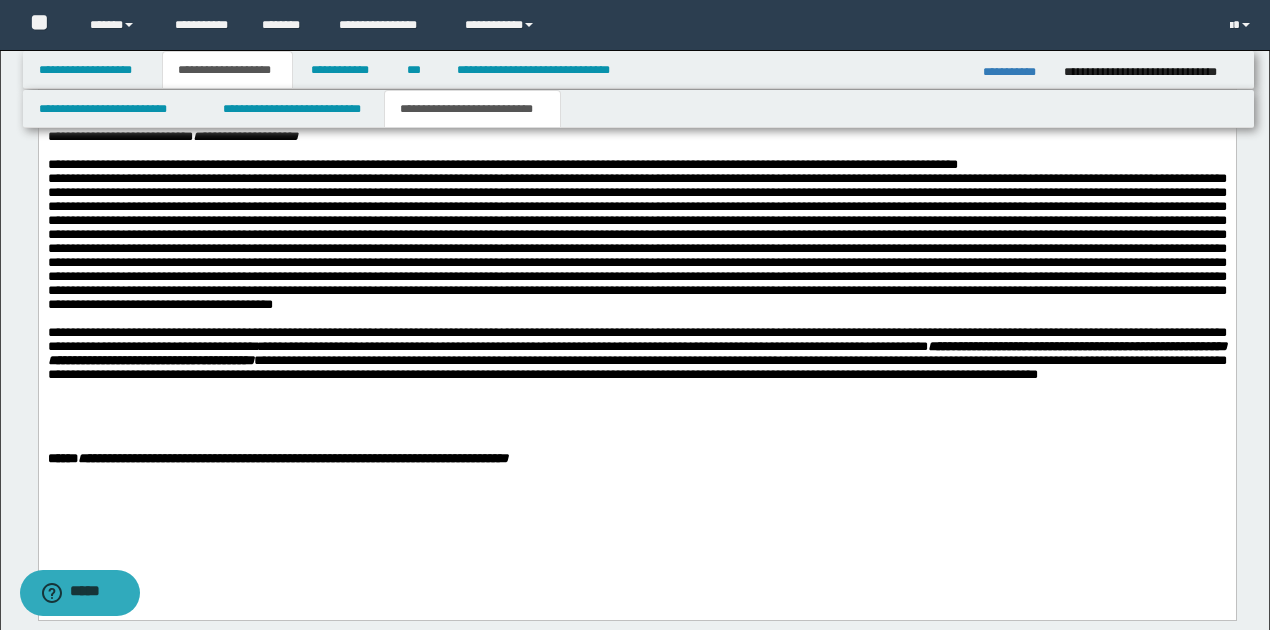 click at bounding box center [636, 389] 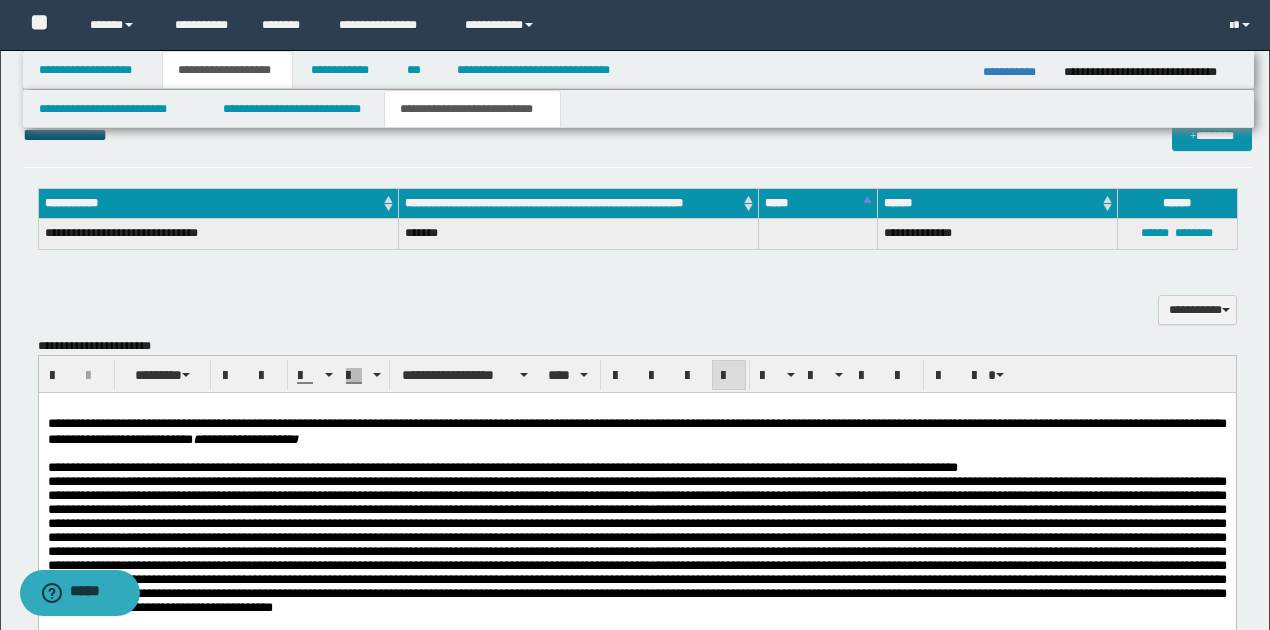 scroll, scrollTop: 400, scrollLeft: 0, axis: vertical 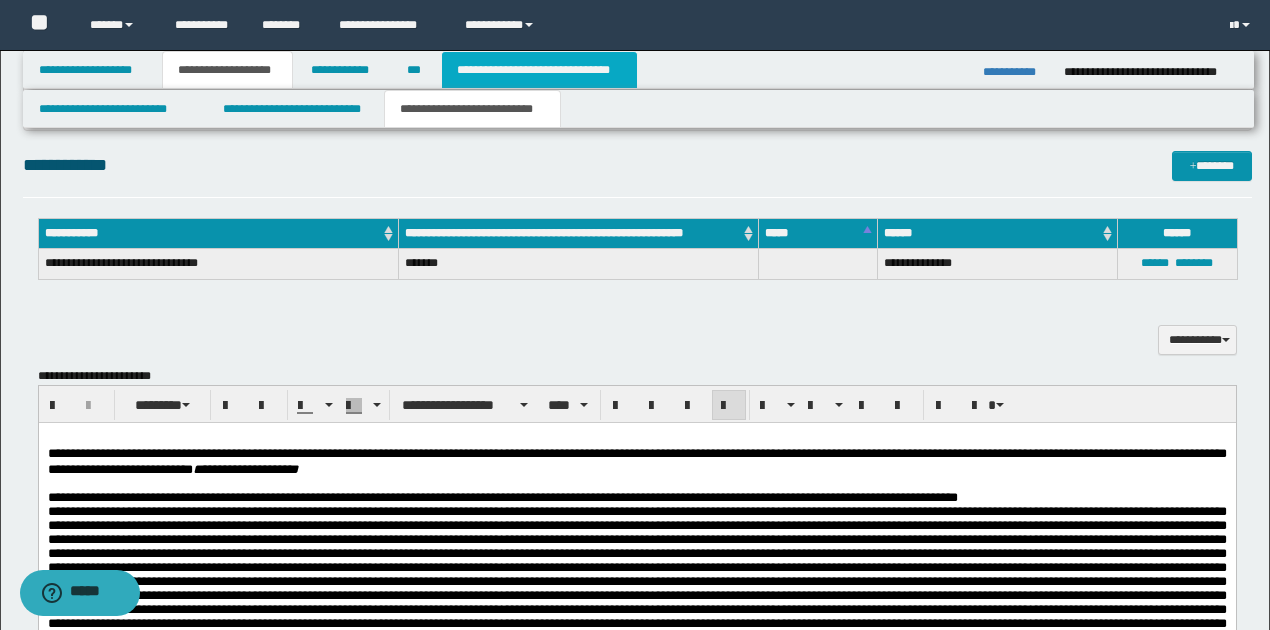click on "**********" at bounding box center (539, 70) 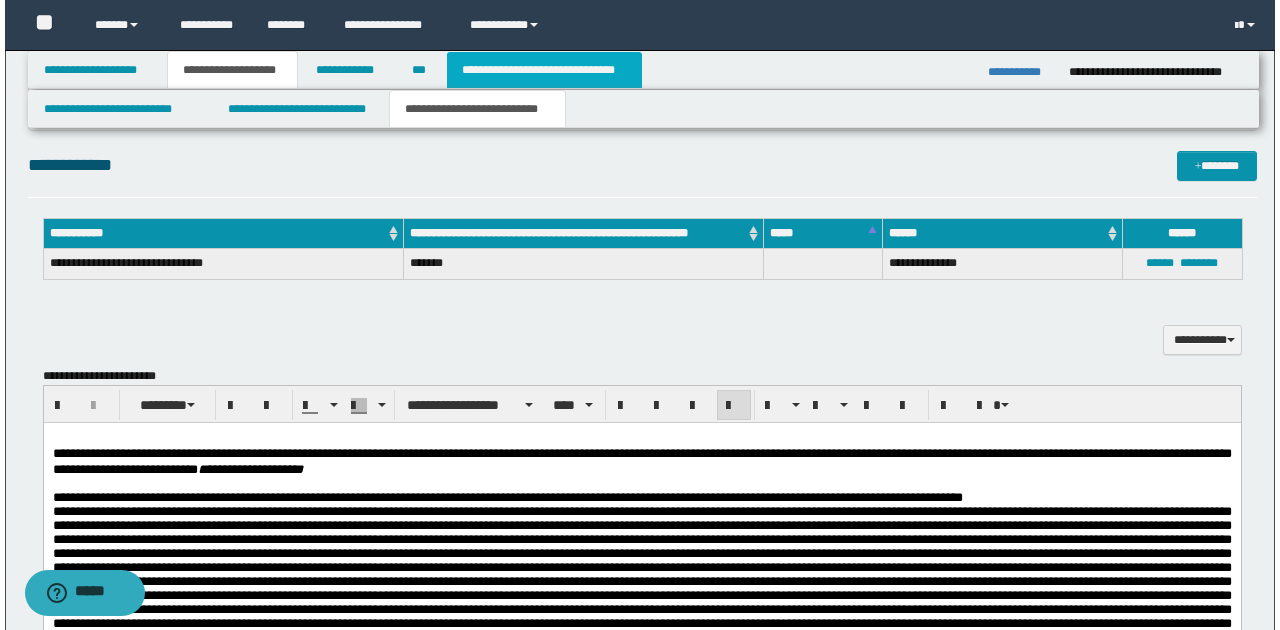 scroll, scrollTop: 0, scrollLeft: 0, axis: both 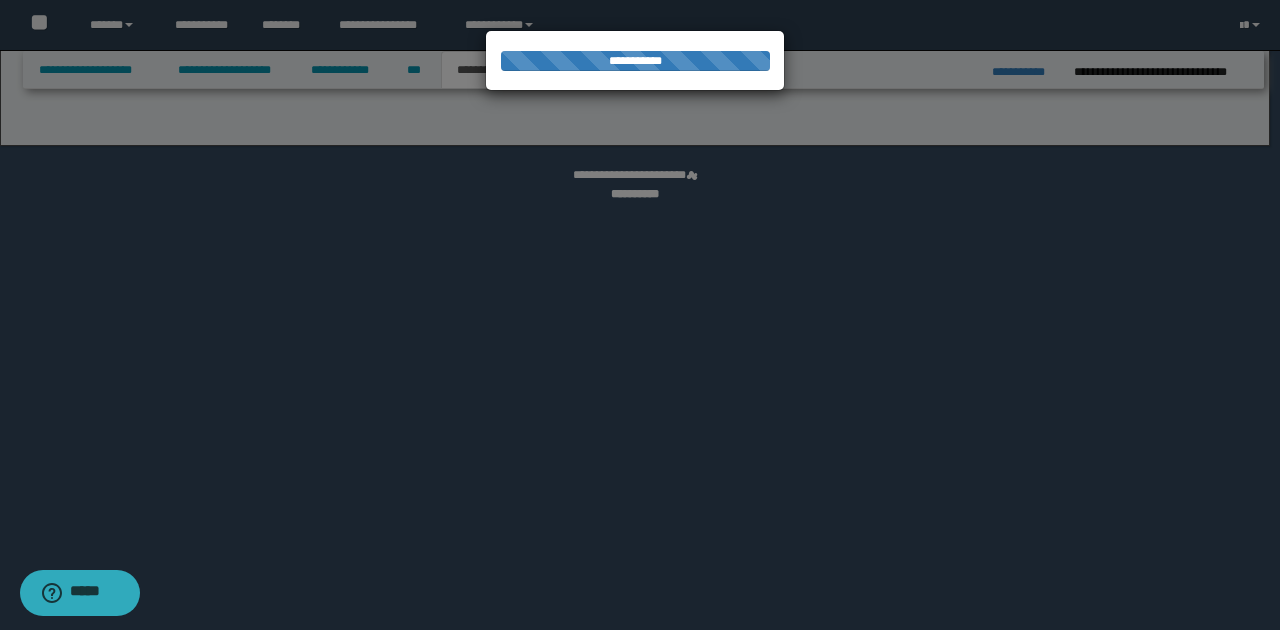 select on "*" 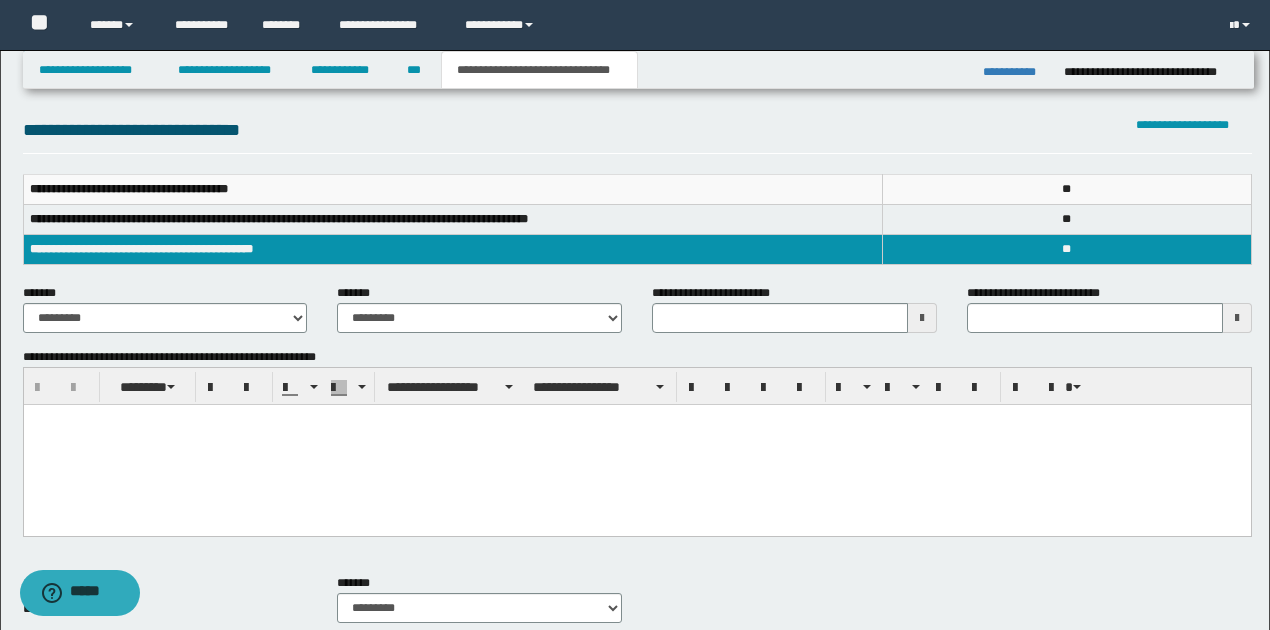 scroll, scrollTop: 266, scrollLeft: 0, axis: vertical 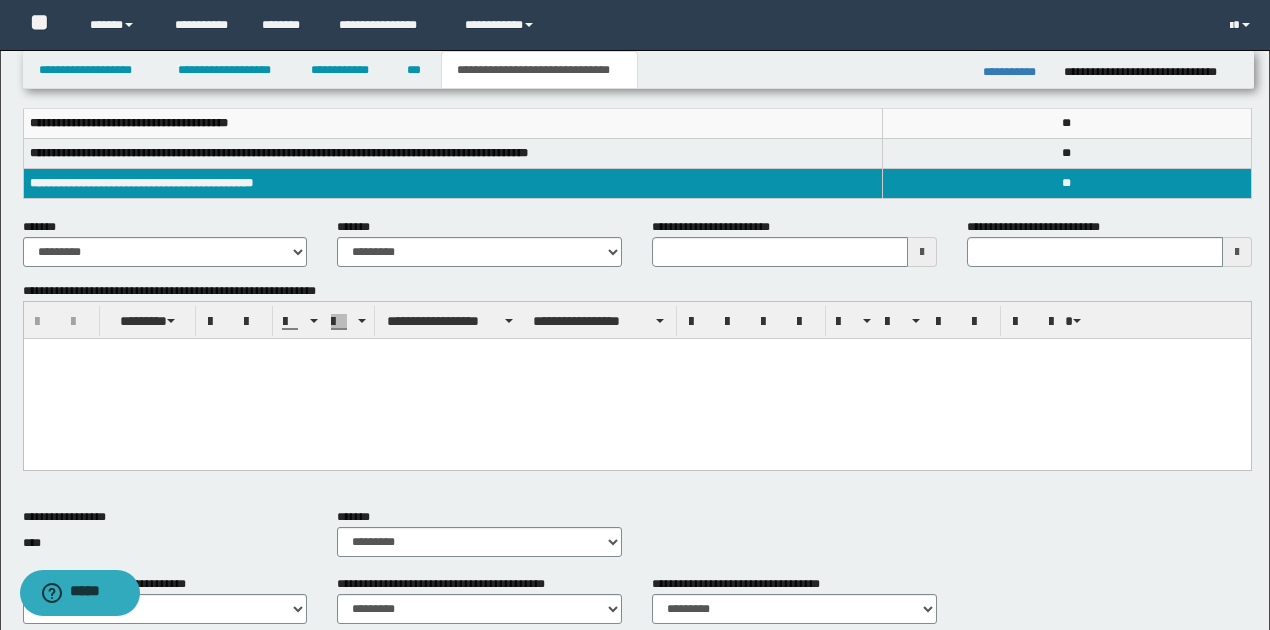 click at bounding box center (636, 378) 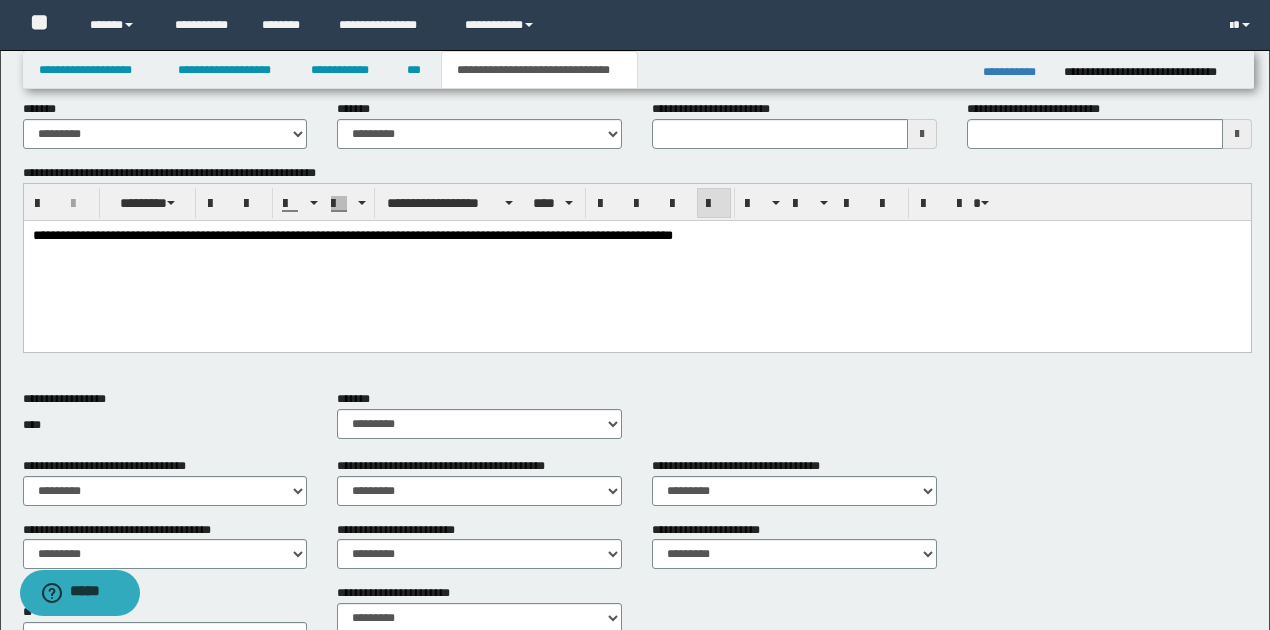 scroll, scrollTop: 261, scrollLeft: 0, axis: vertical 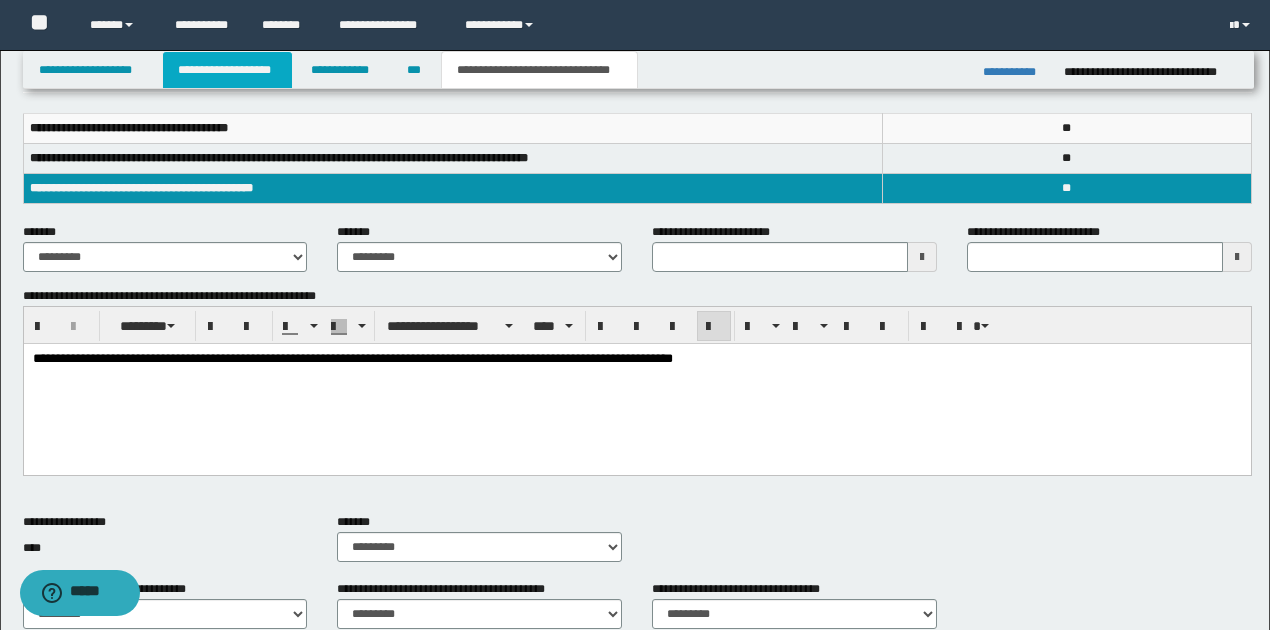 click on "**********" at bounding box center (227, 70) 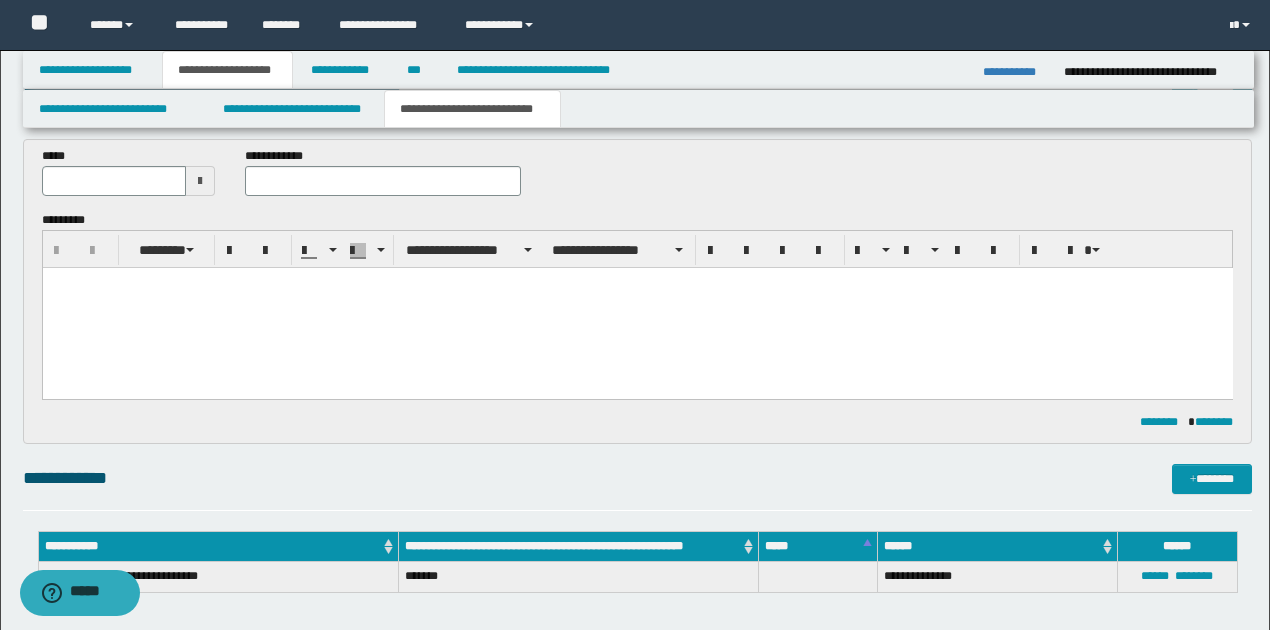 scroll, scrollTop: 25, scrollLeft: 0, axis: vertical 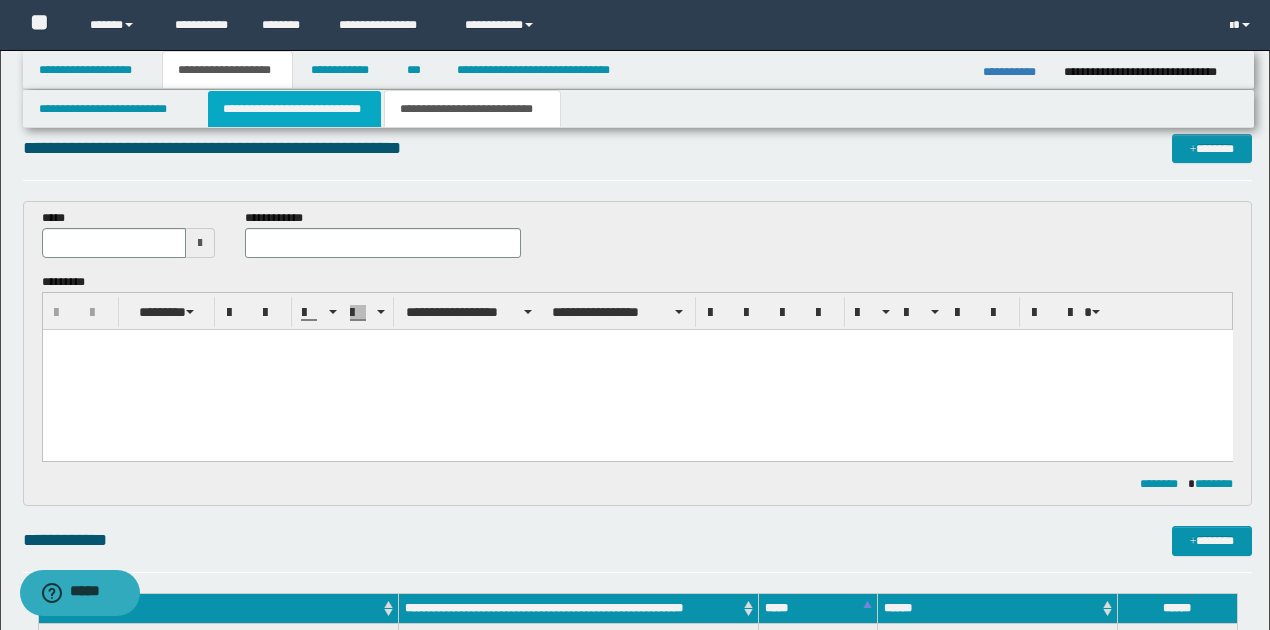 click on "**********" at bounding box center [294, 109] 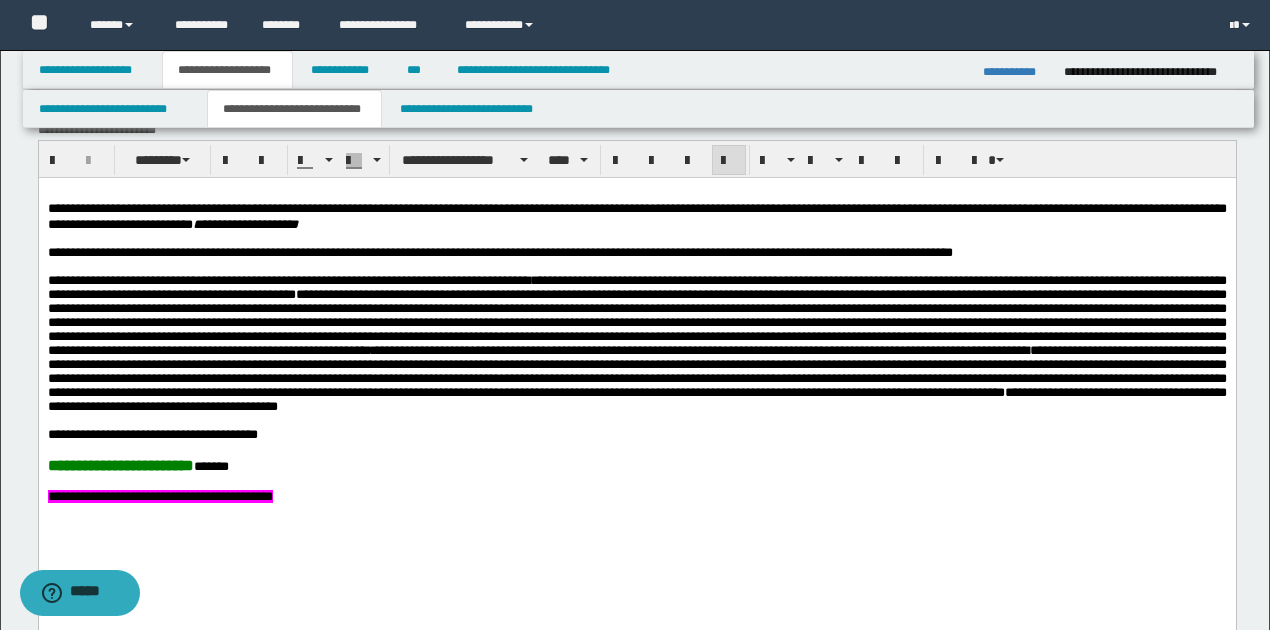scroll, scrollTop: 425, scrollLeft: 0, axis: vertical 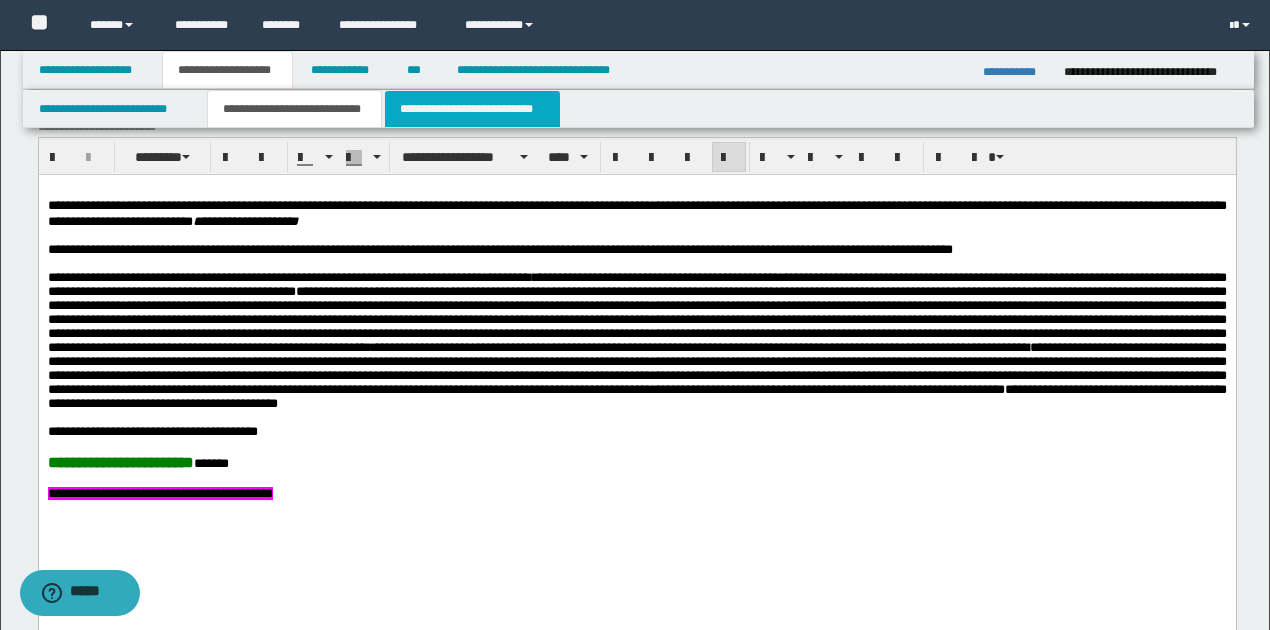 click on "**********" at bounding box center (472, 109) 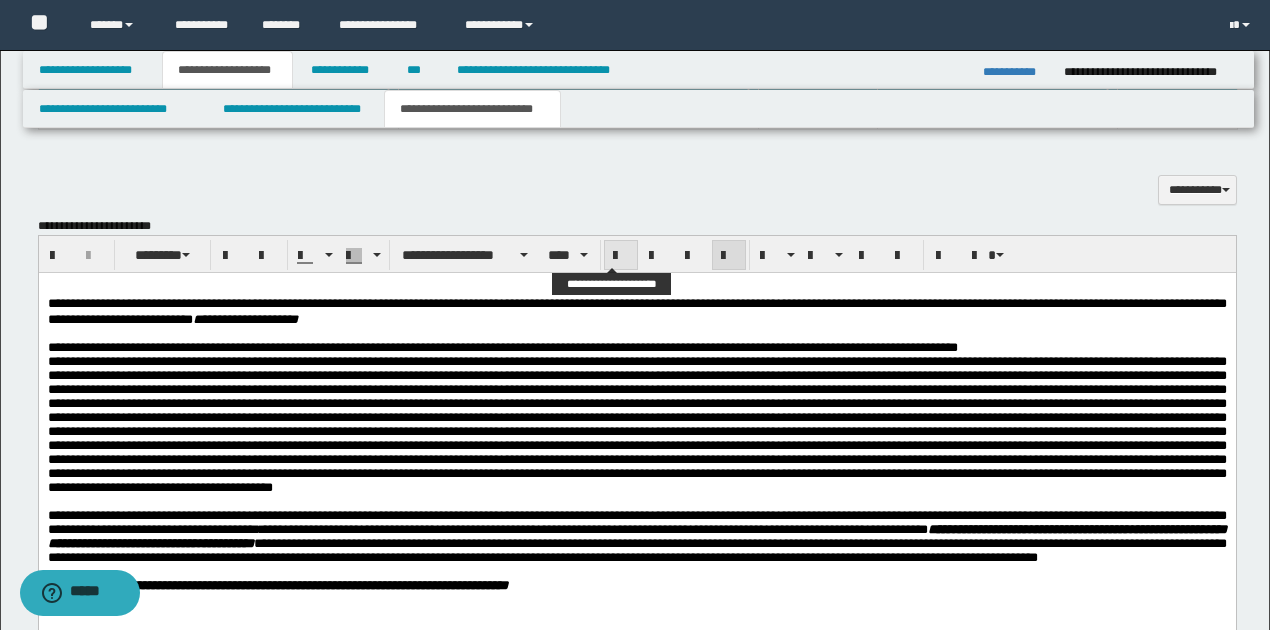 scroll, scrollTop: 758, scrollLeft: 0, axis: vertical 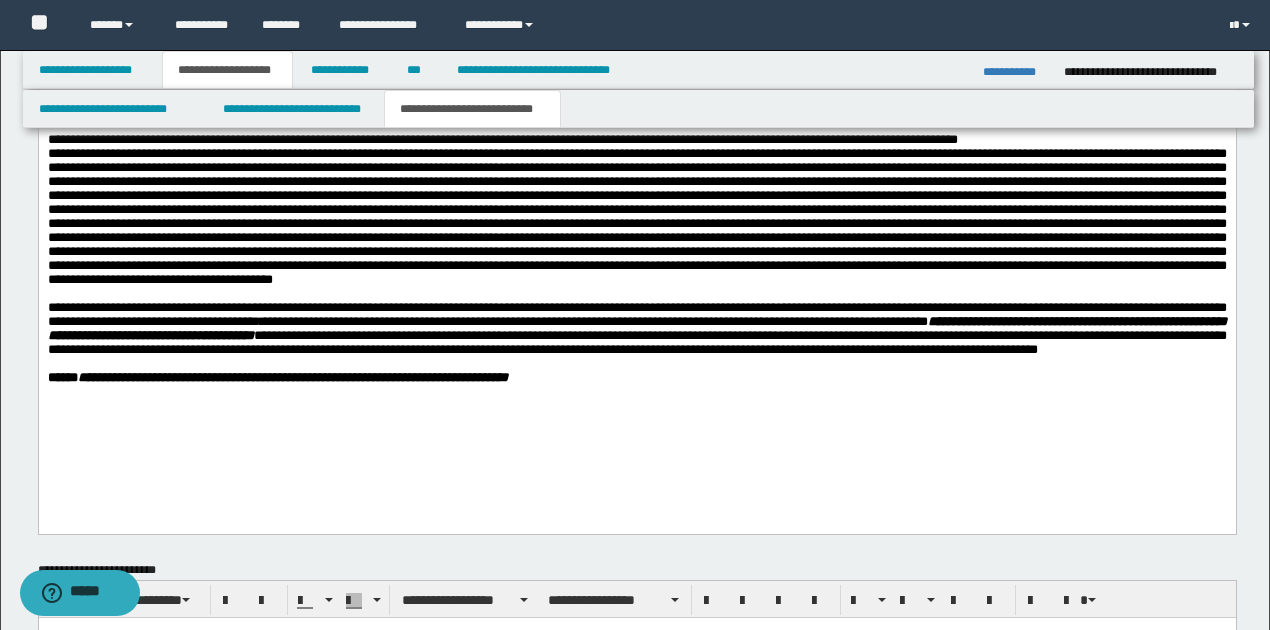 click at bounding box center (636, 217) 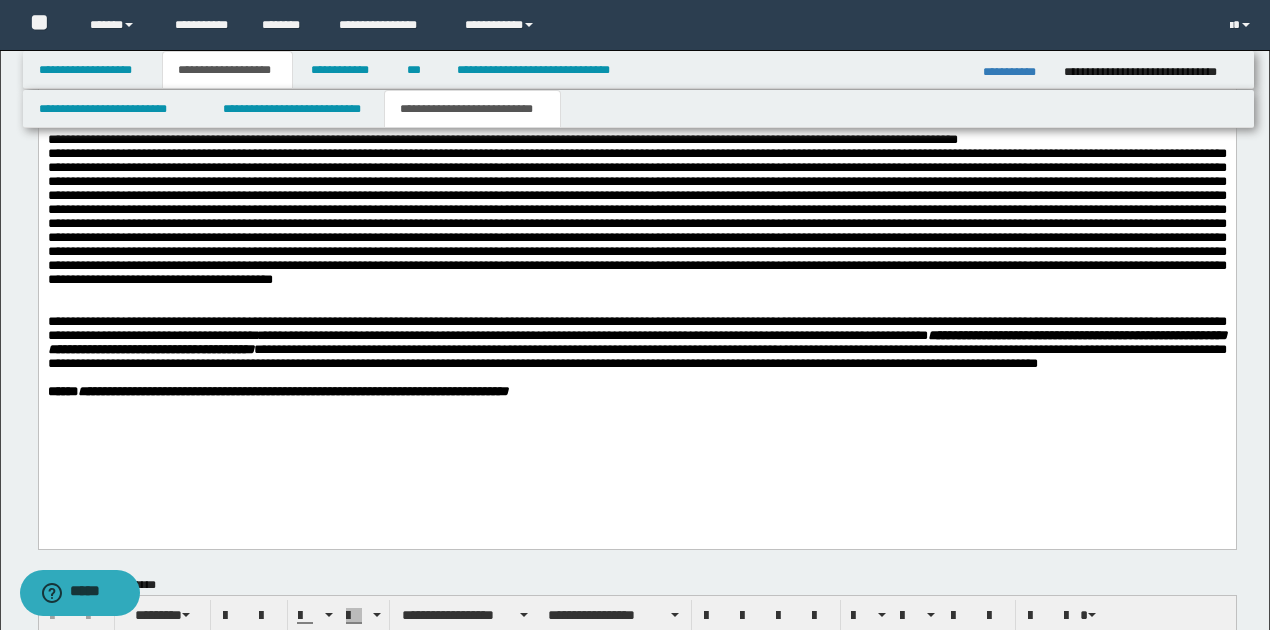 click at bounding box center (636, 294) 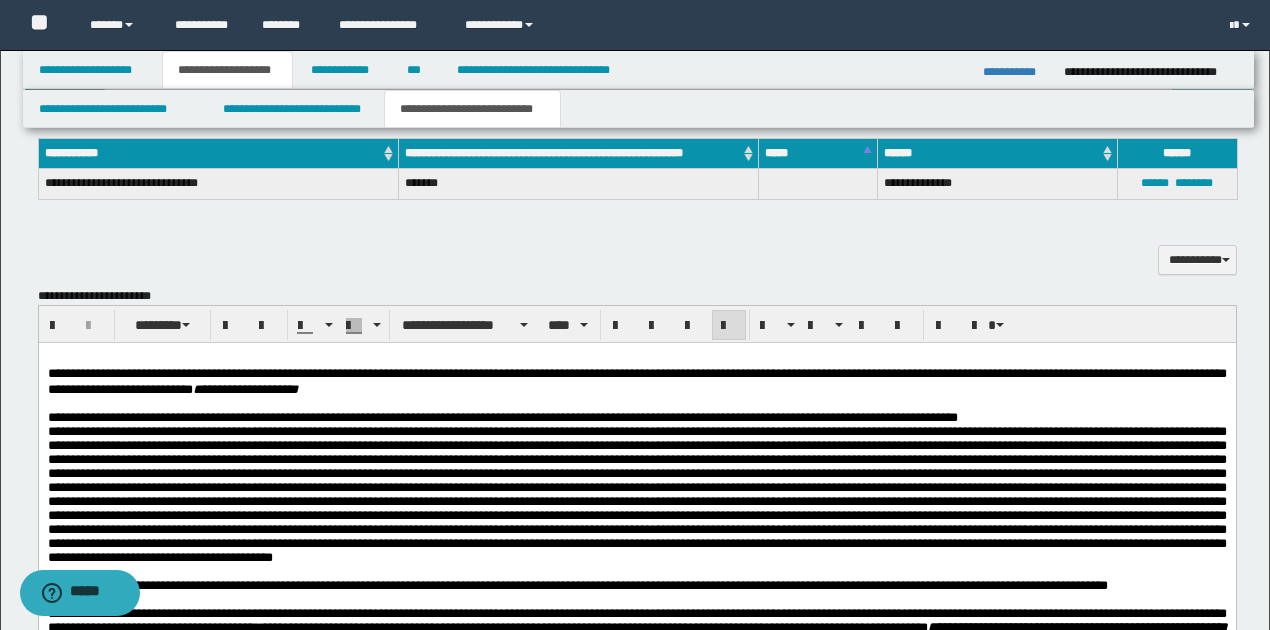 scroll, scrollTop: 358, scrollLeft: 0, axis: vertical 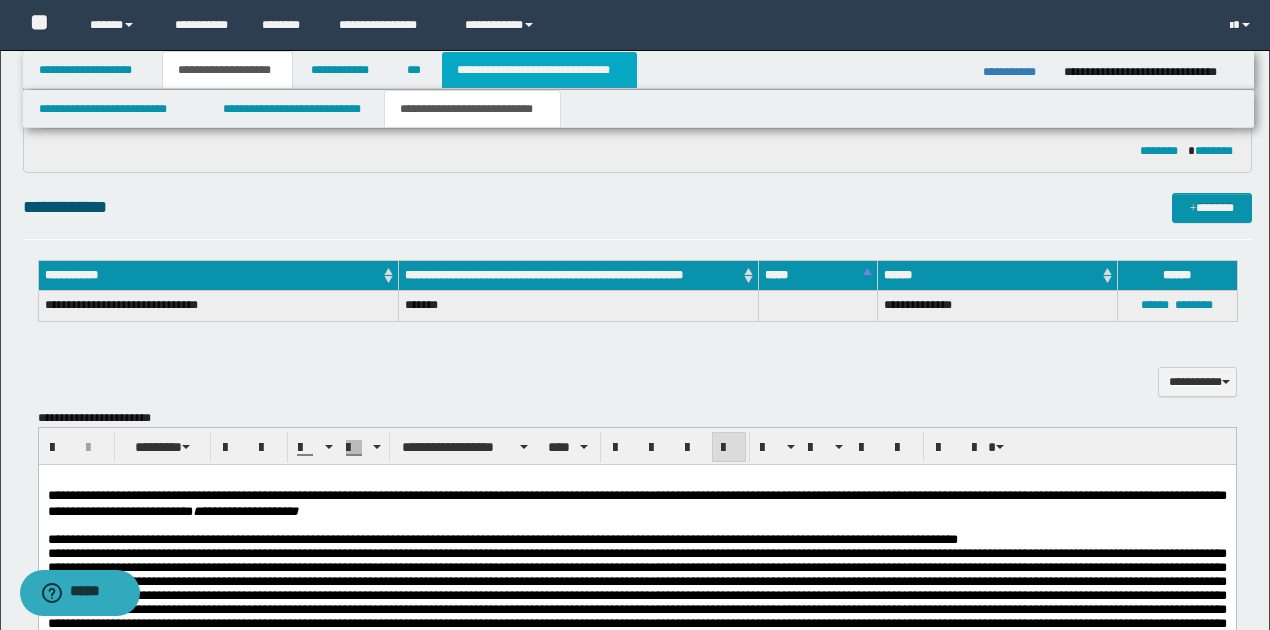 click on "**********" at bounding box center (539, 70) 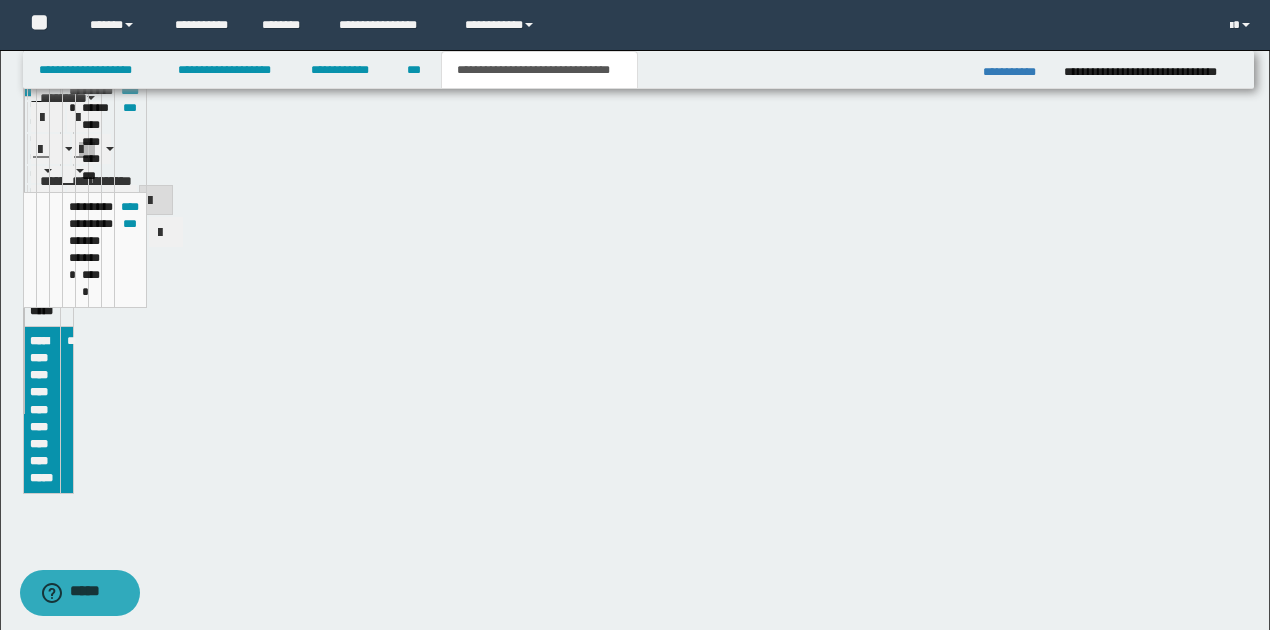 scroll, scrollTop: 328, scrollLeft: 0, axis: vertical 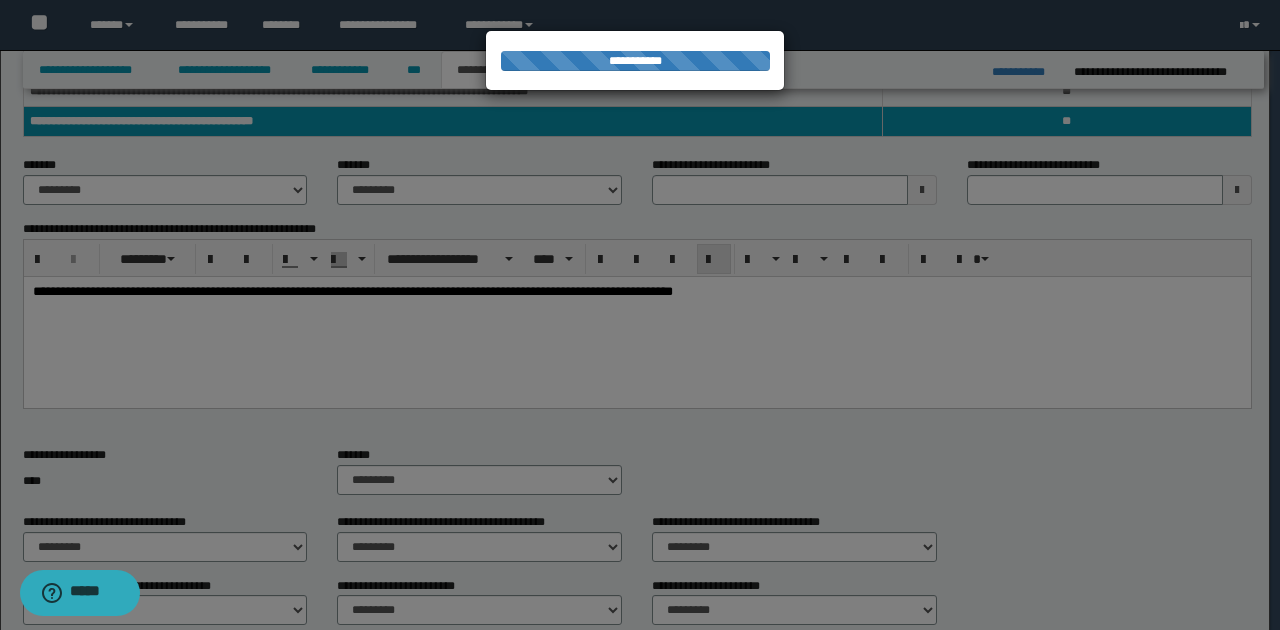 type 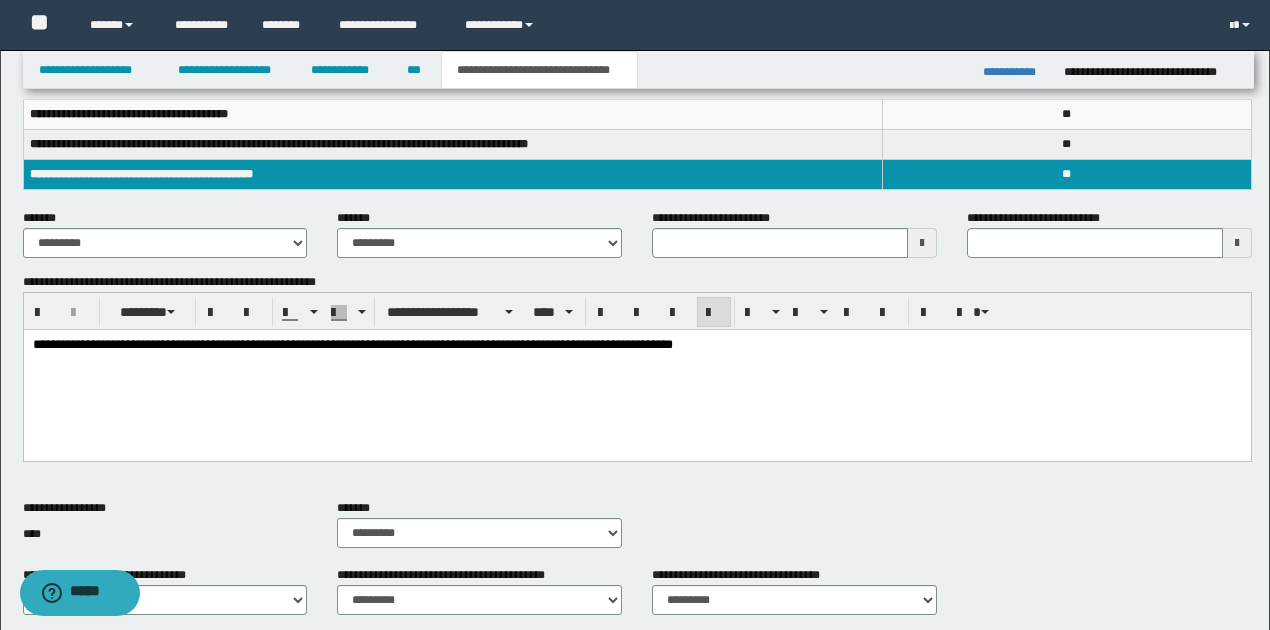 scroll, scrollTop: 261, scrollLeft: 0, axis: vertical 